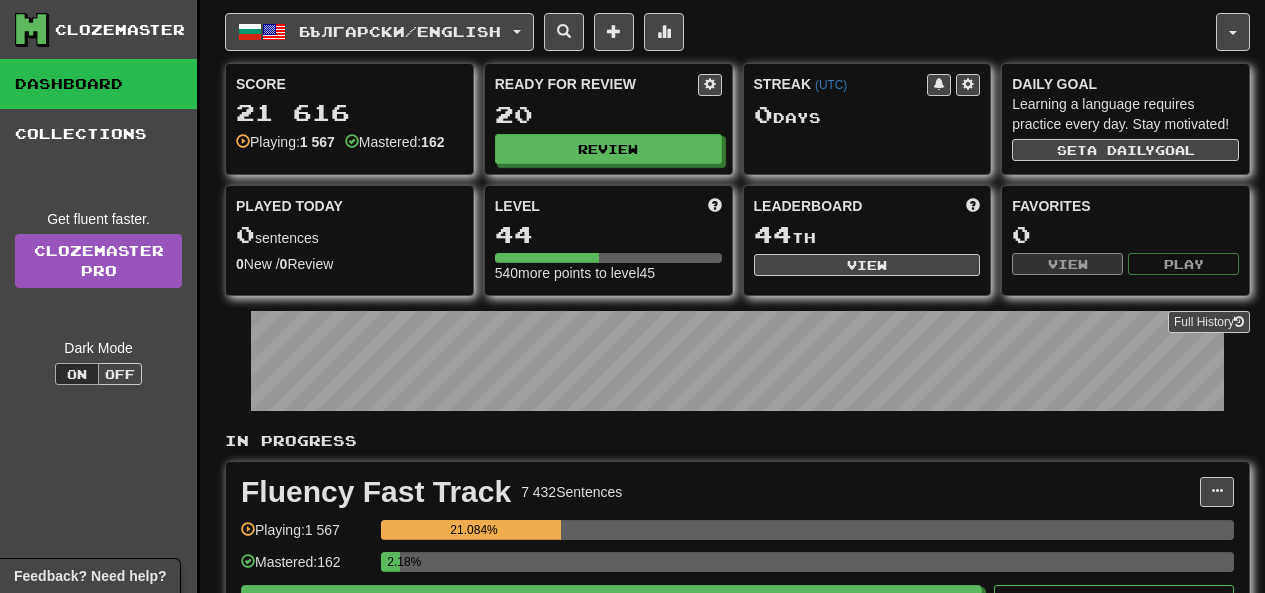 scroll, scrollTop: 0, scrollLeft: 0, axis: both 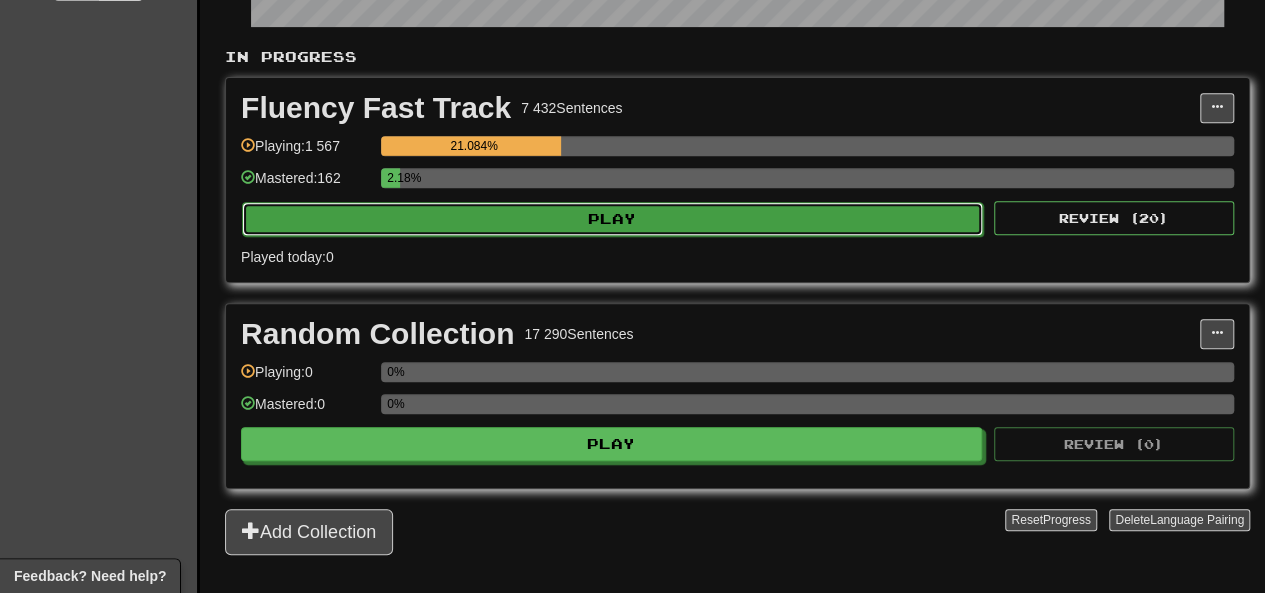 click on "Play" at bounding box center (612, 219) 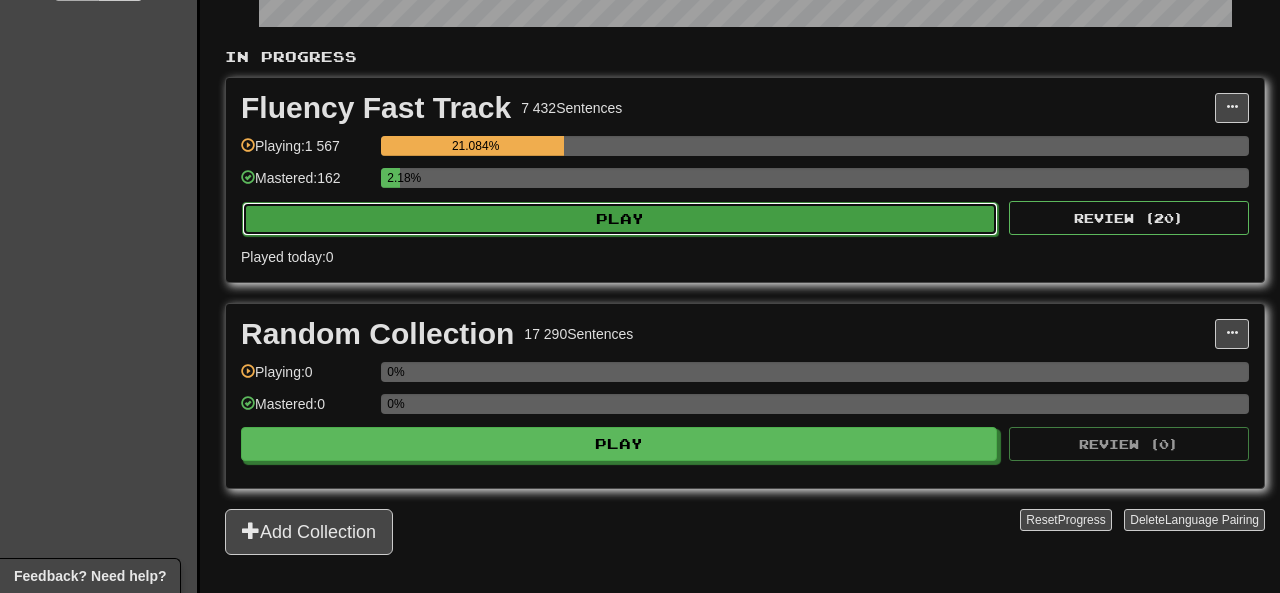 select on "**" 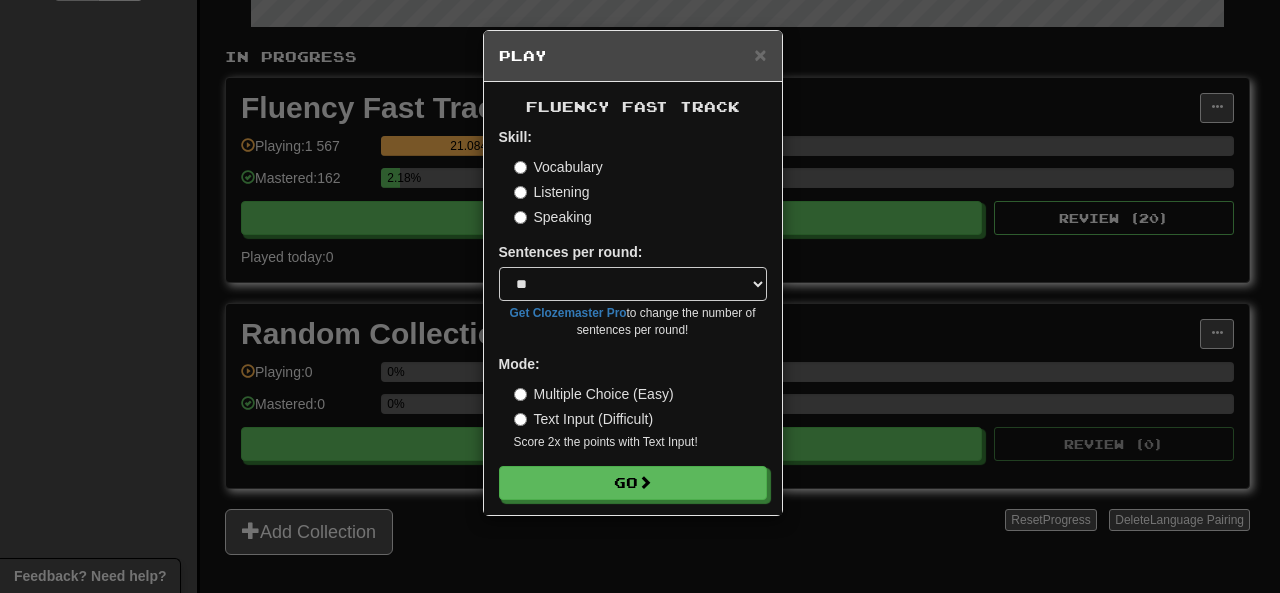 click on "Skill: Vocabulary Listening Speaking Sentences per round: * ** ** ** ** ** *** ******** Get Clozemaster Pro  to change the number of sentences per round! Mode: Multiple Choice (Easy) Text Input (Difficult) Score 2x the points with Text Input ! Go" at bounding box center [633, 313] 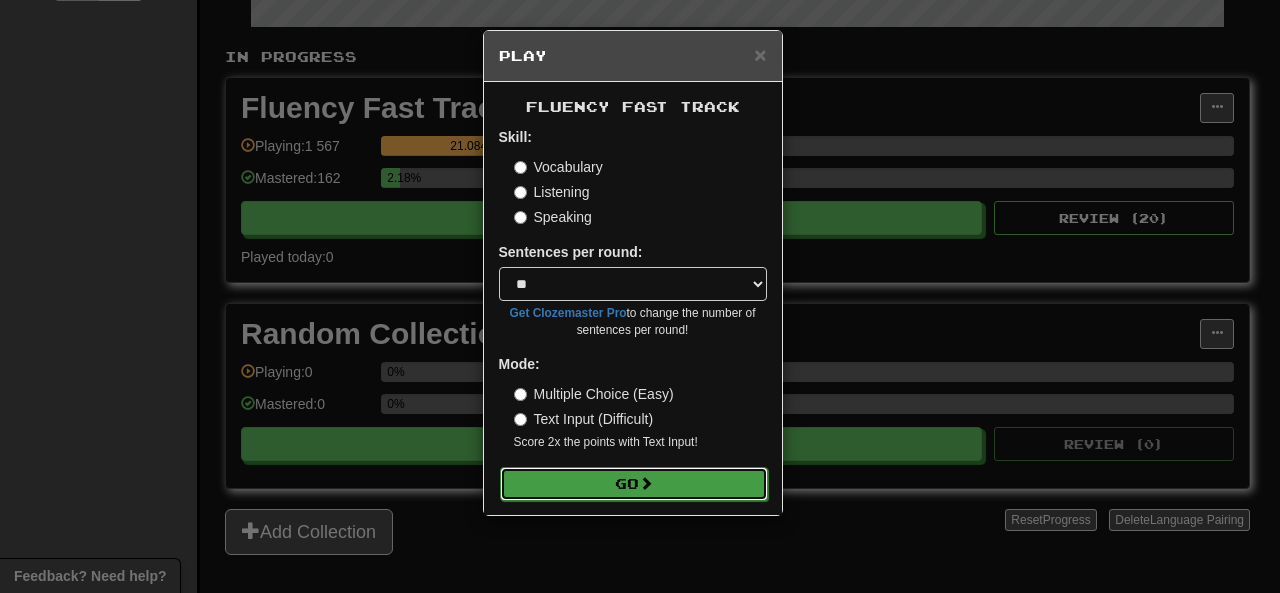 click on "Go" at bounding box center [634, 484] 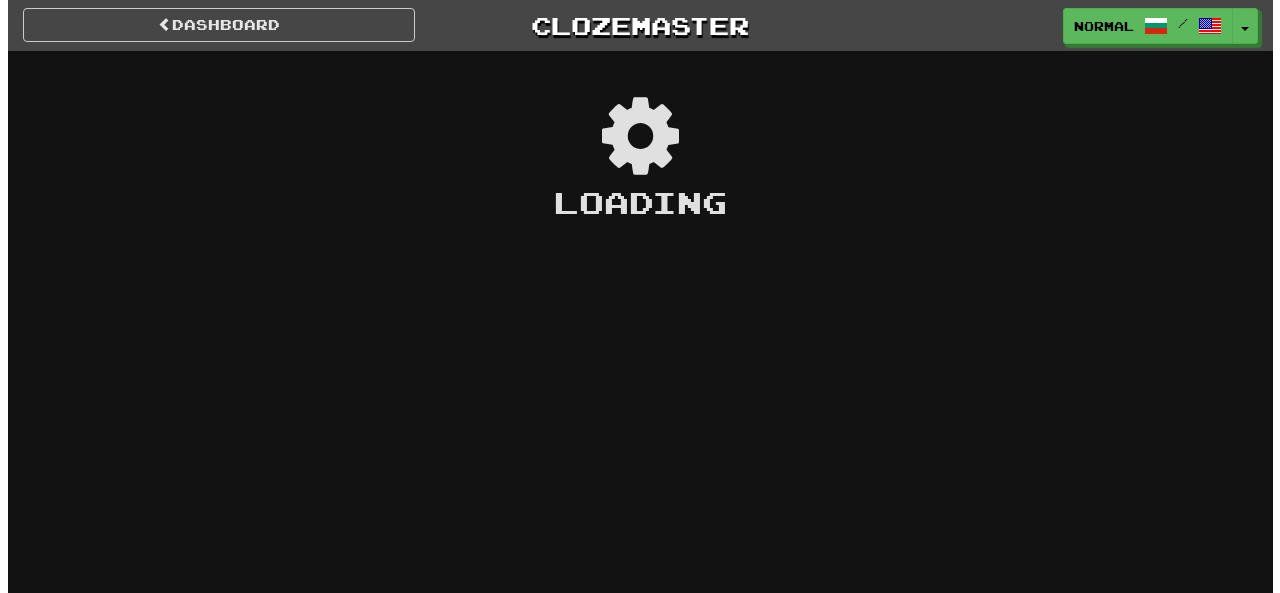 scroll, scrollTop: 0, scrollLeft: 0, axis: both 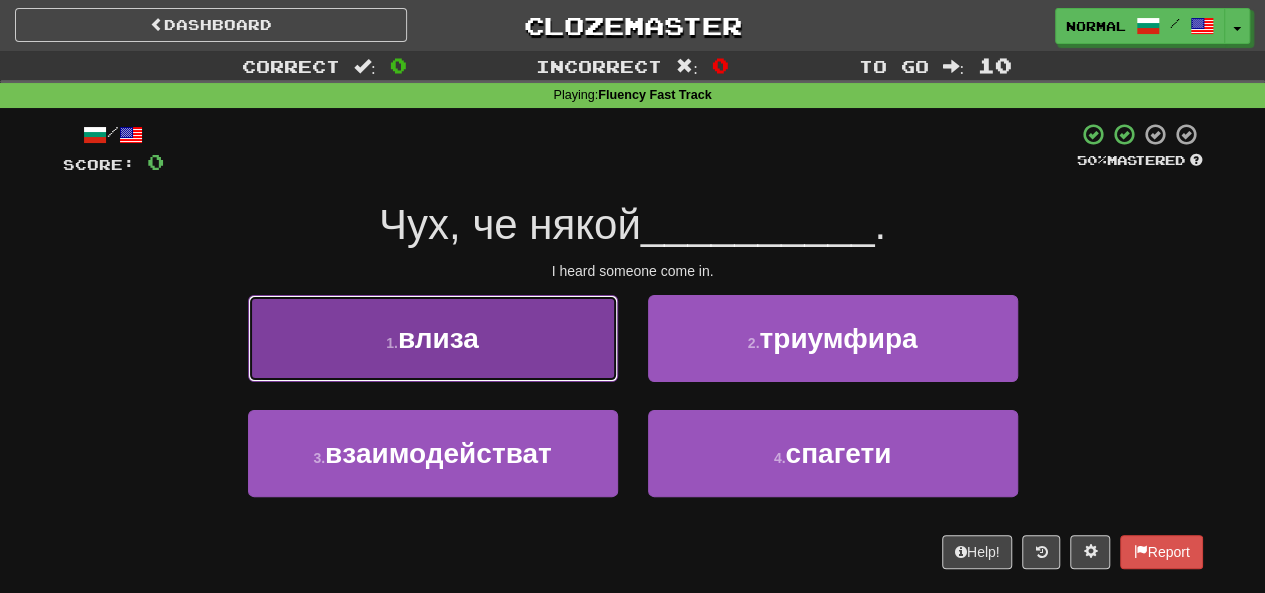 click on "1 .  влиза" at bounding box center [433, 338] 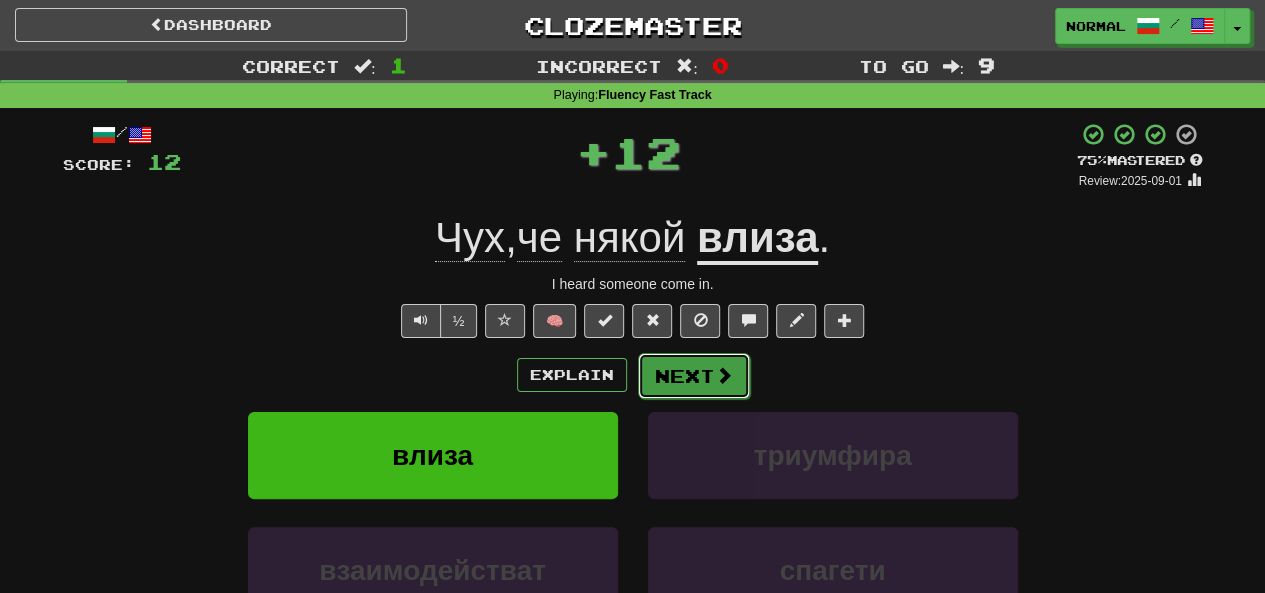 click on "Next" at bounding box center [694, 376] 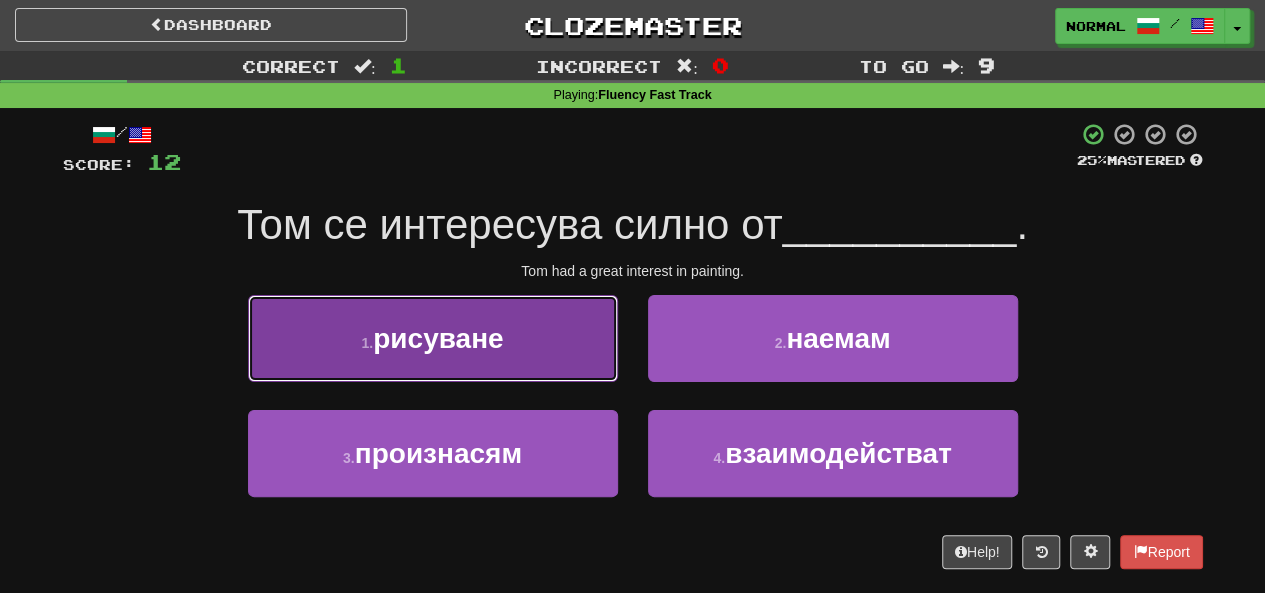 click on "1 .  рисуване" at bounding box center (433, 338) 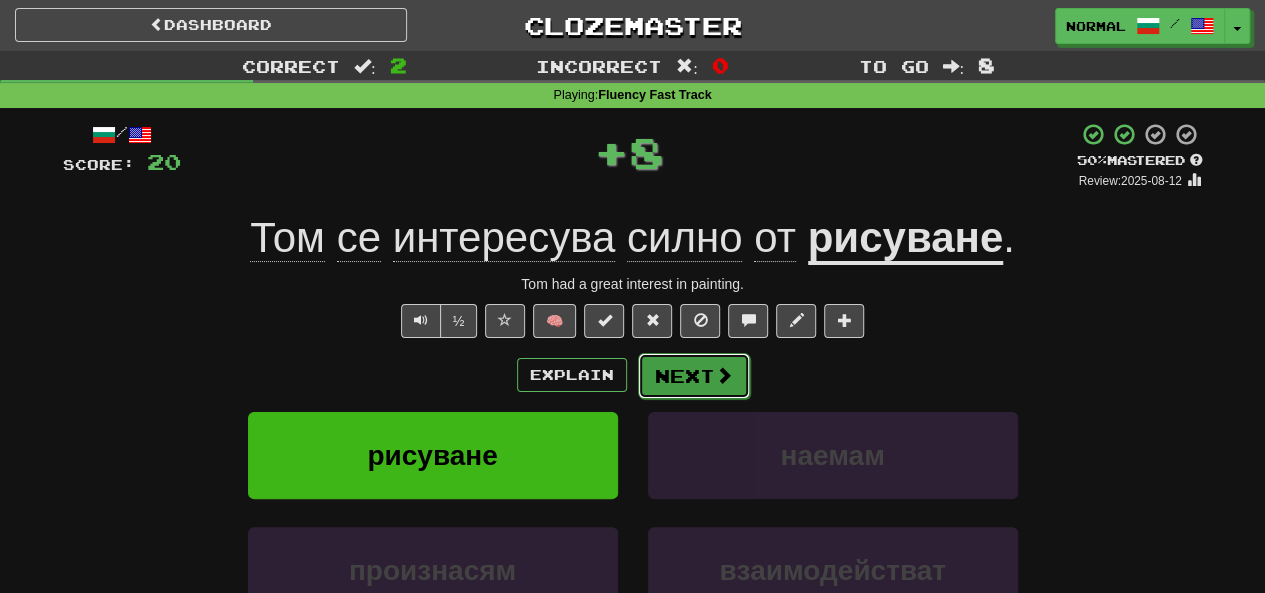 click on "Next" at bounding box center [694, 376] 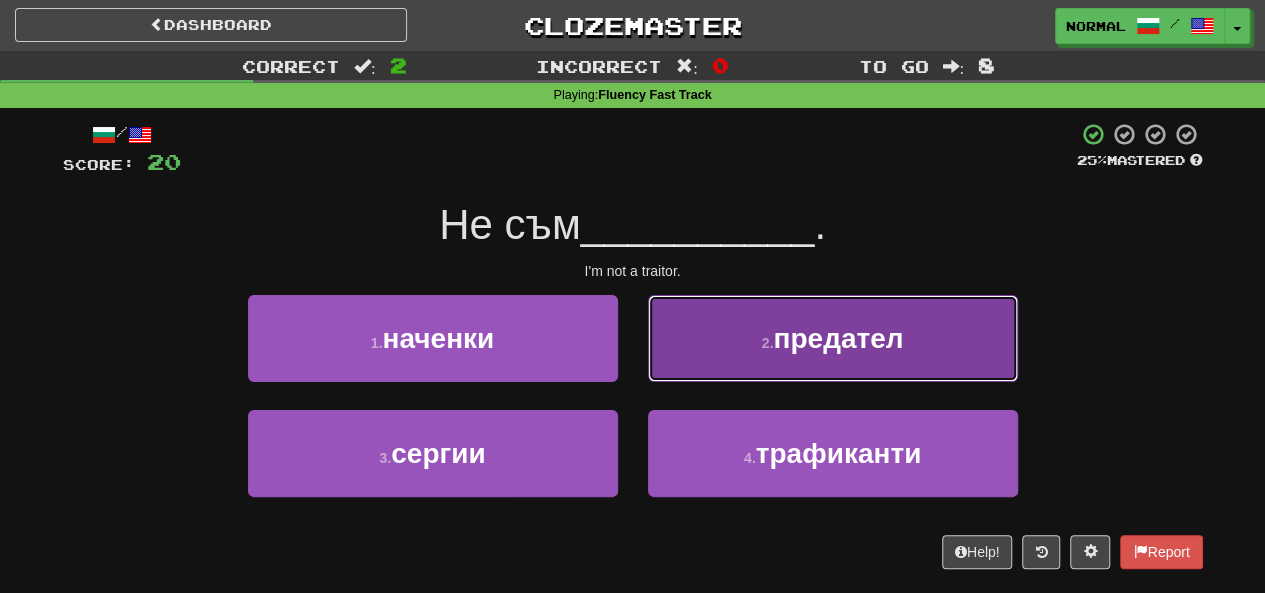 click on "2 .  предател" at bounding box center (833, 338) 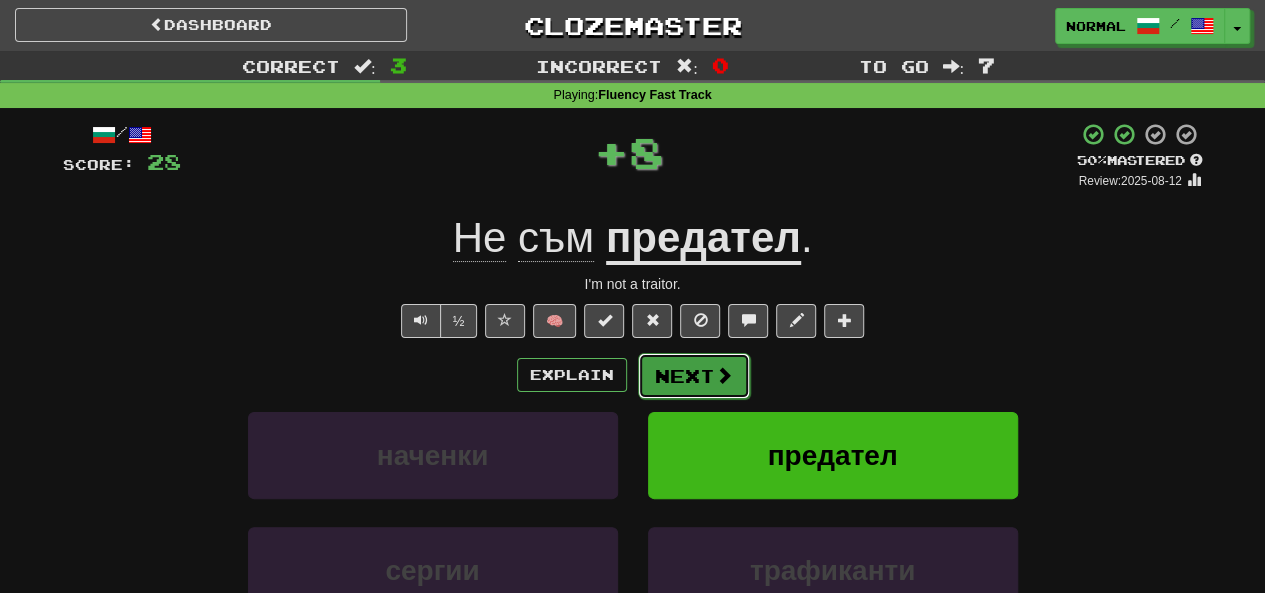 click on "Next" at bounding box center (694, 376) 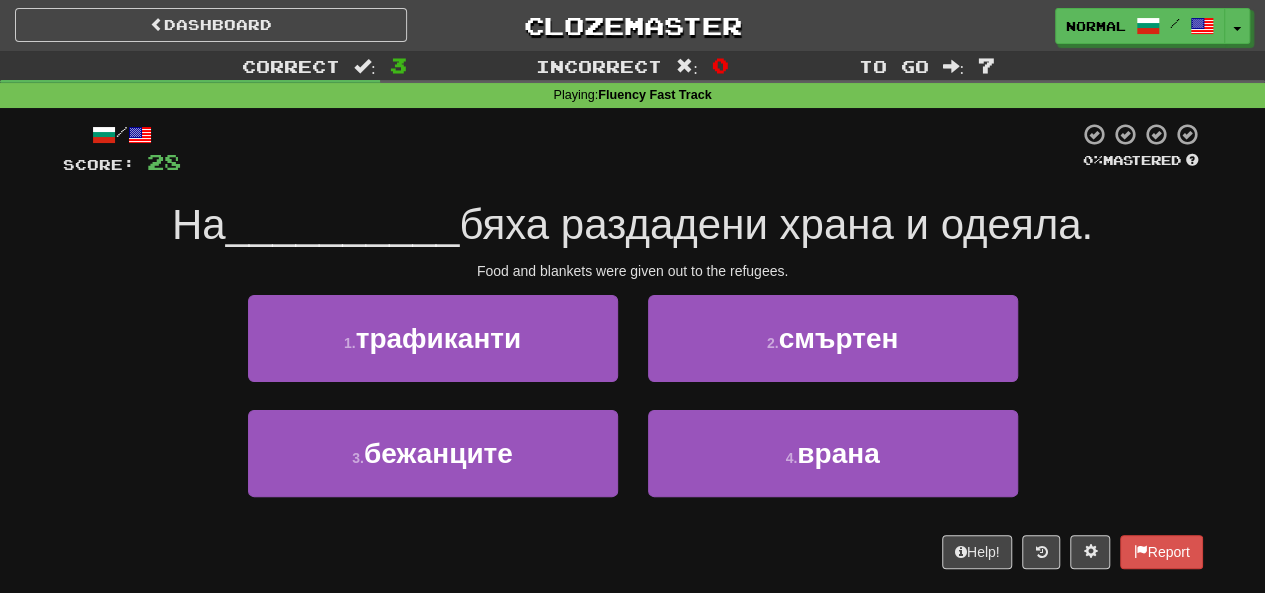 click on "Food and blankets were given out to the refugees." at bounding box center (633, 271) 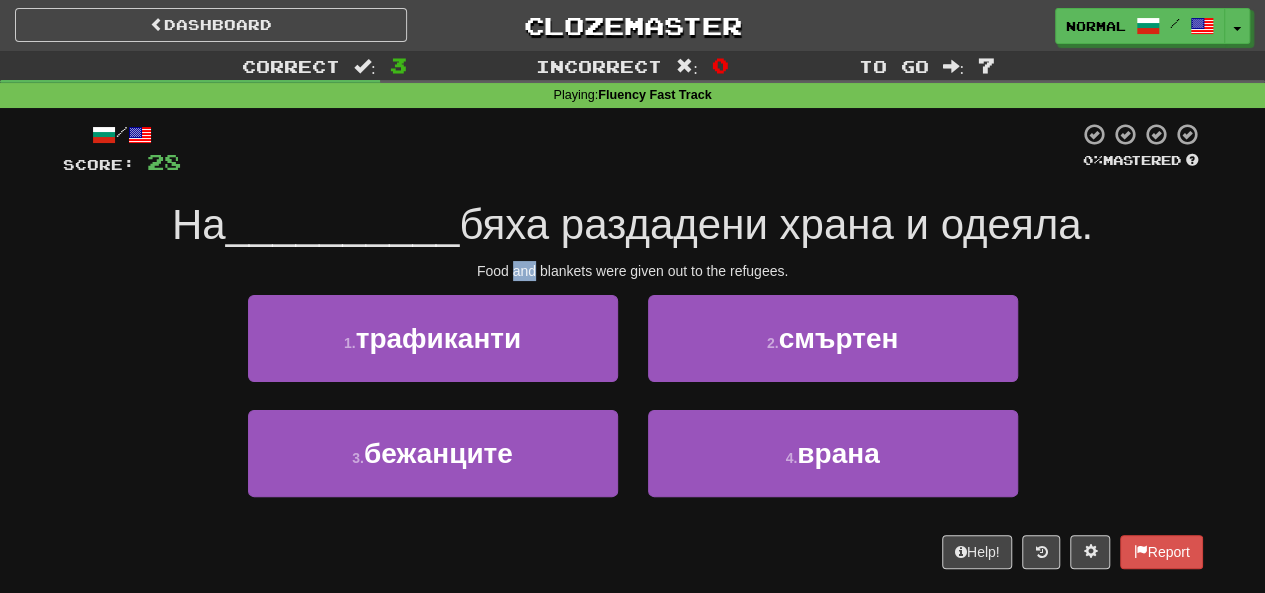 click on "Food and blankets were given out to the refugees." at bounding box center (633, 271) 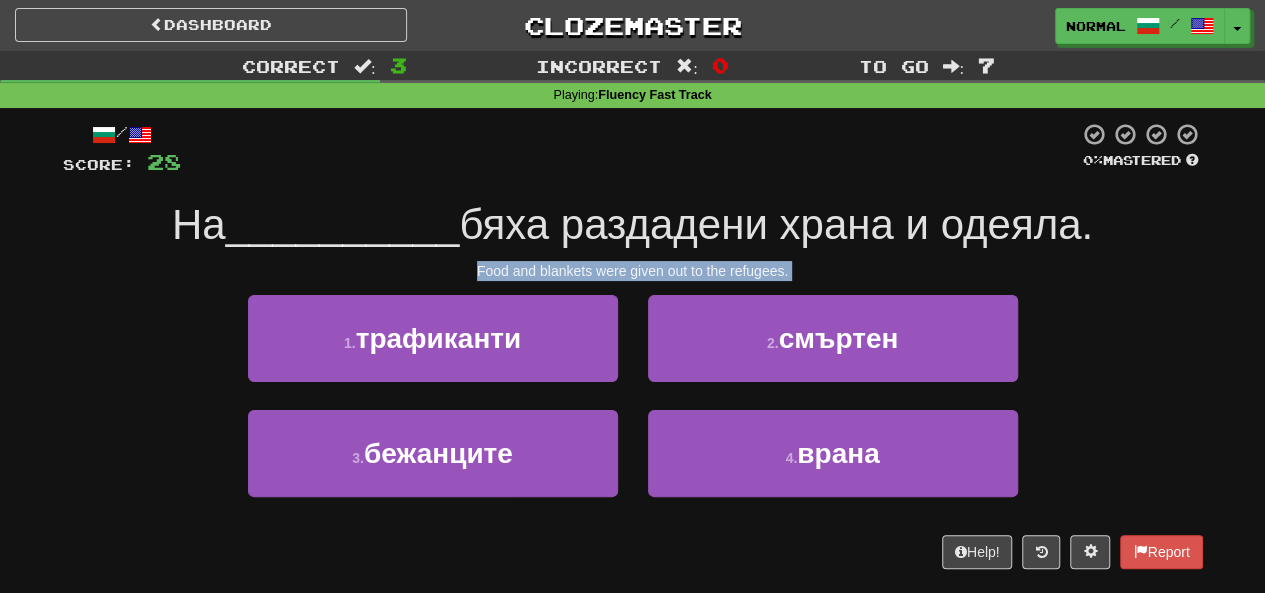 click on "Food and blankets were given out to the refugees." at bounding box center (633, 271) 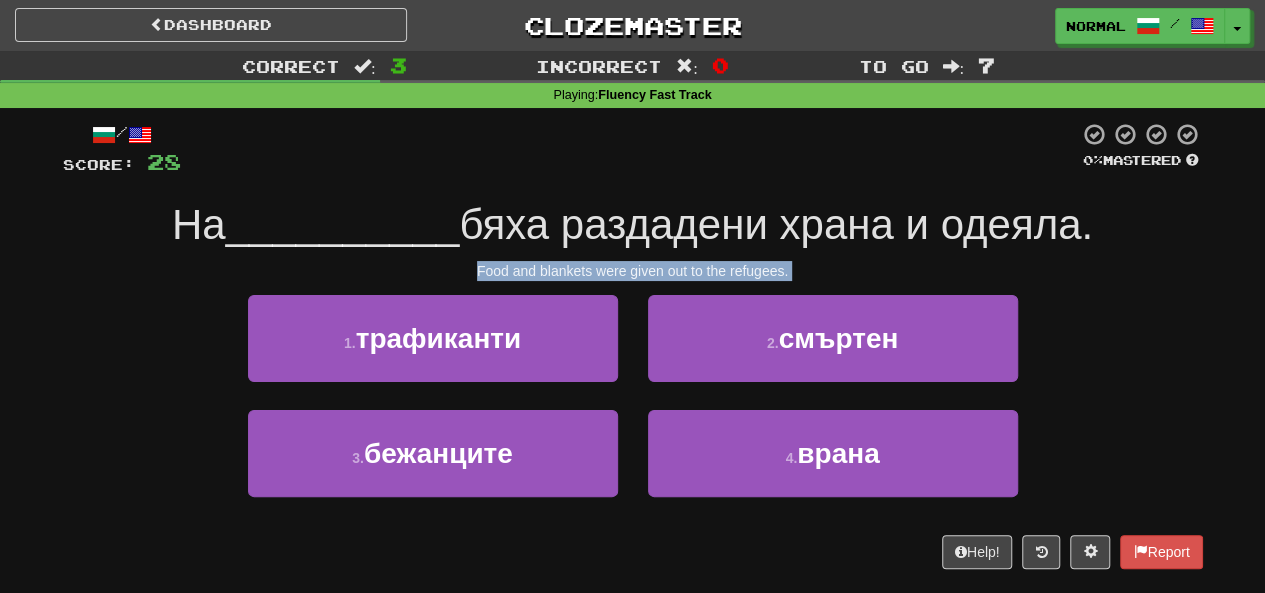 click on "Food and blankets were given out to the refugees." at bounding box center (633, 271) 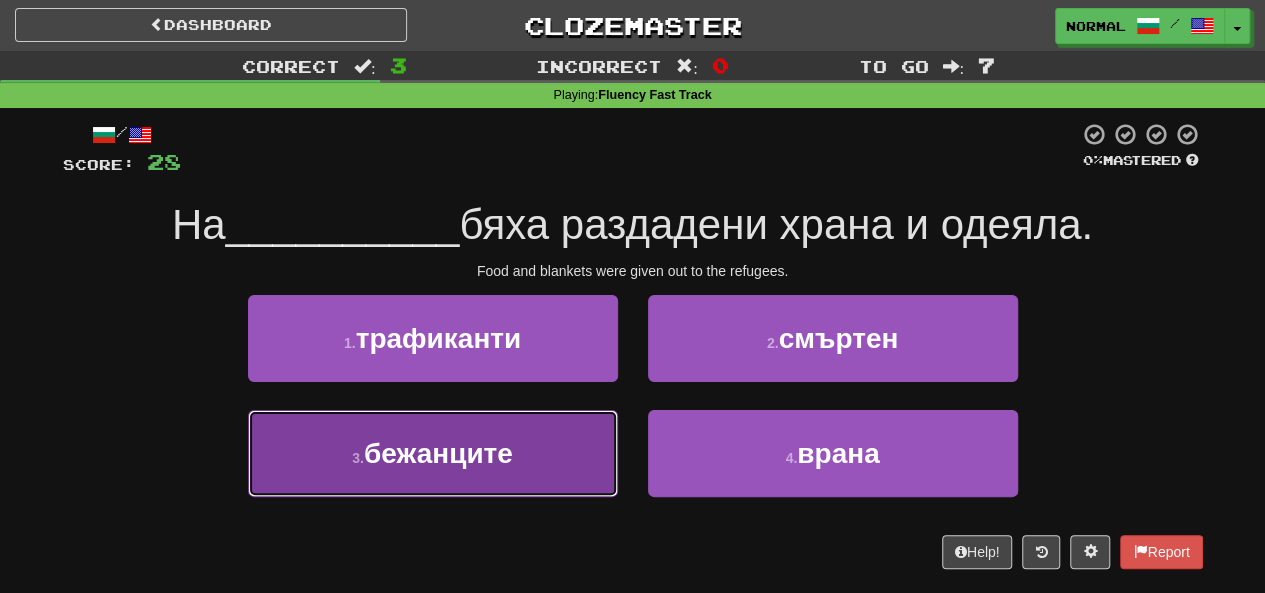 click on "3 .  бежанците" at bounding box center [433, 453] 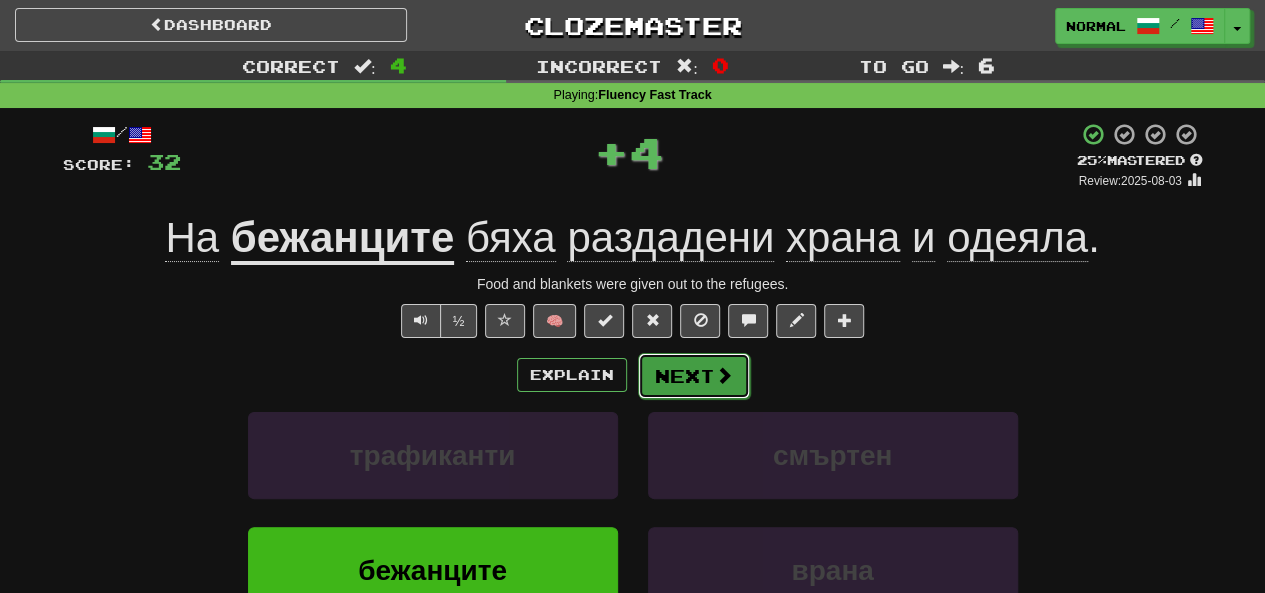 click on "Next" at bounding box center (694, 376) 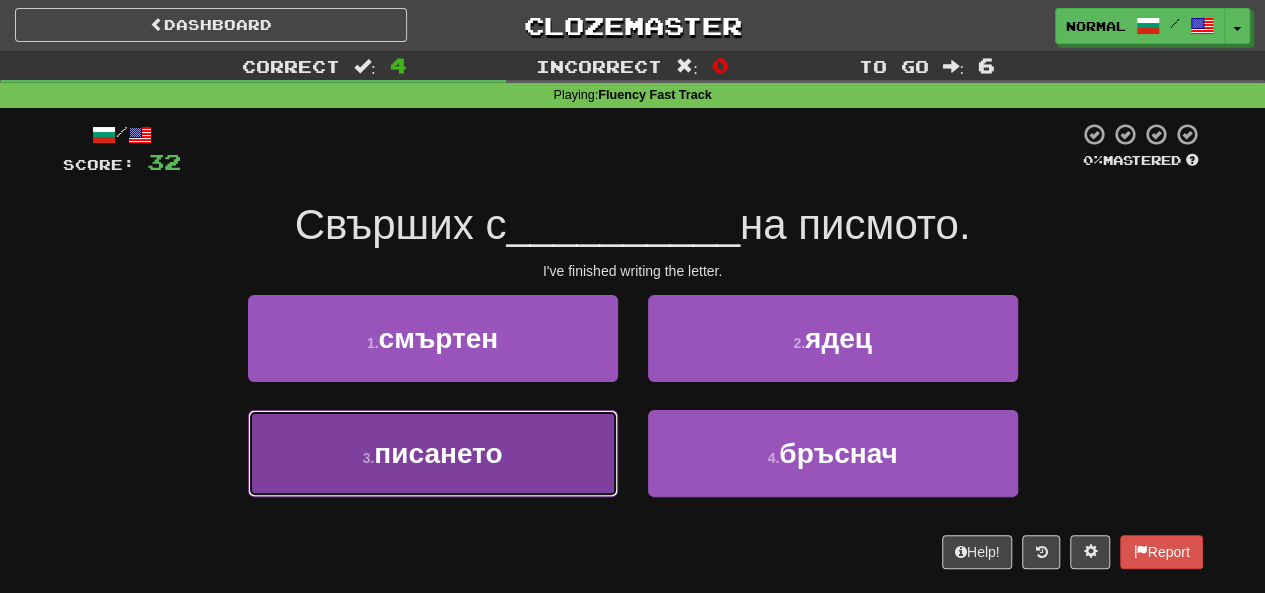 click on "3 .  писането" at bounding box center [433, 453] 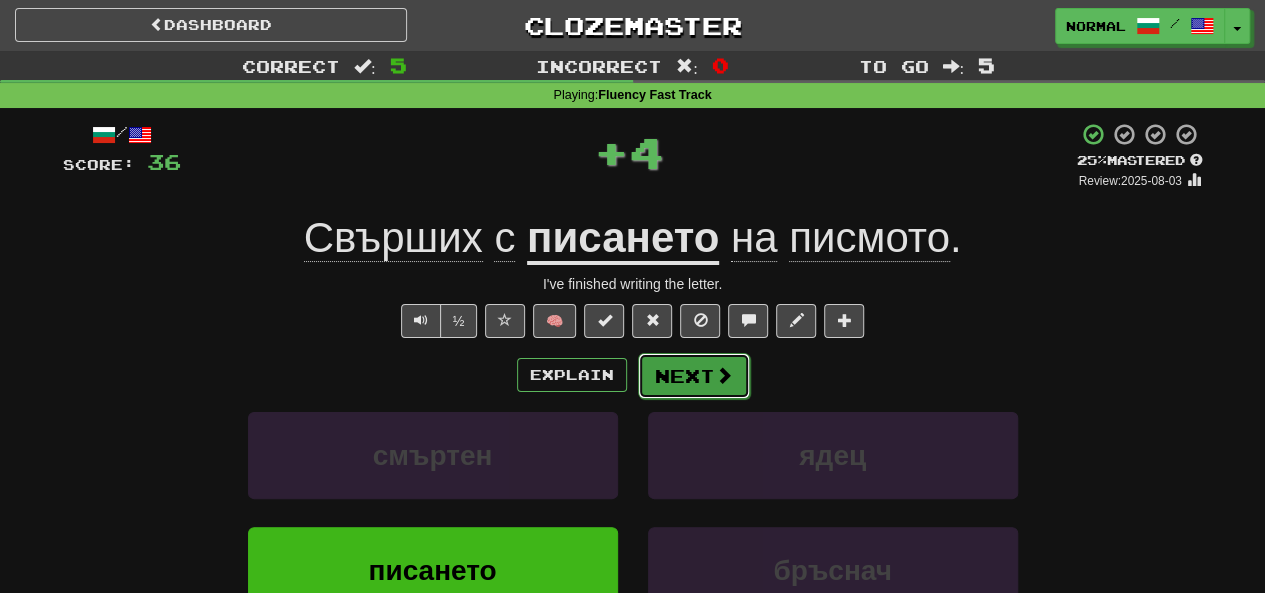 click on "Next" at bounding box center [694, 376] 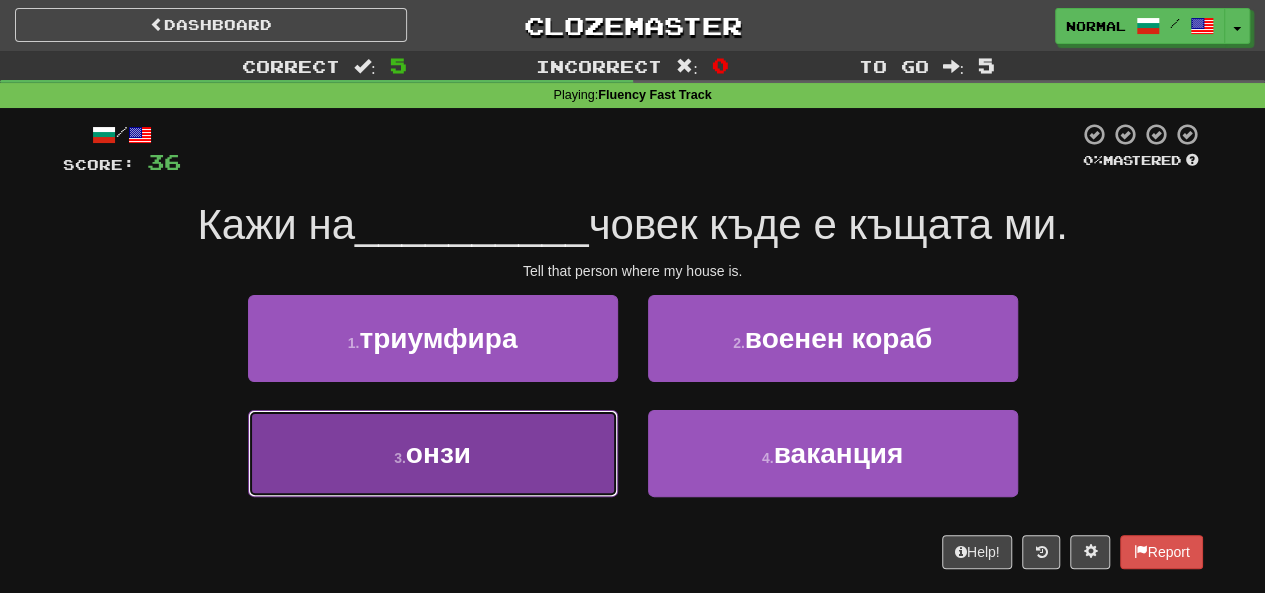 click on "3 .  онзи" at bounding box center (433, 453) 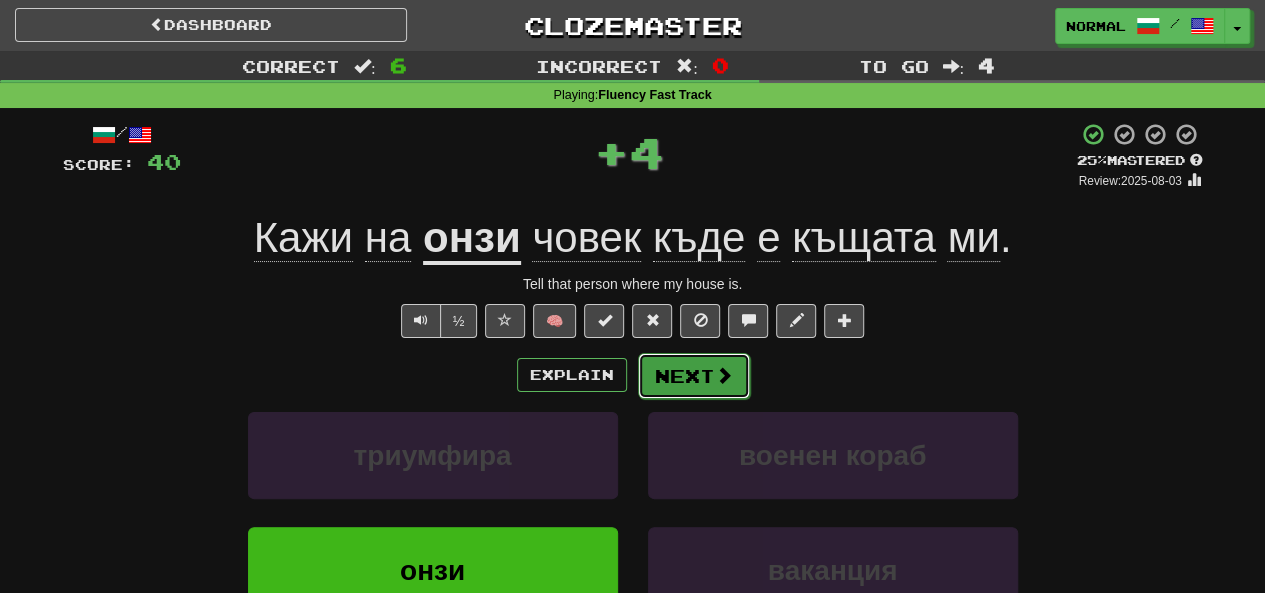 click at bounding box center (724, 375) 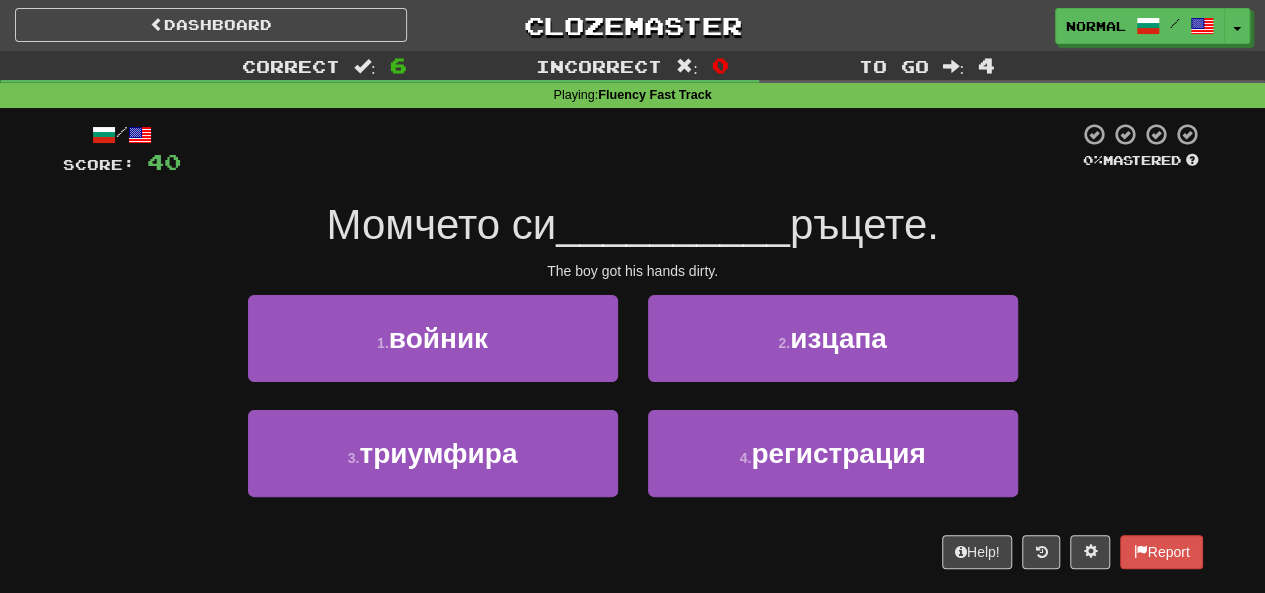 click on "Момчето си" at bounding box center (441, 224) 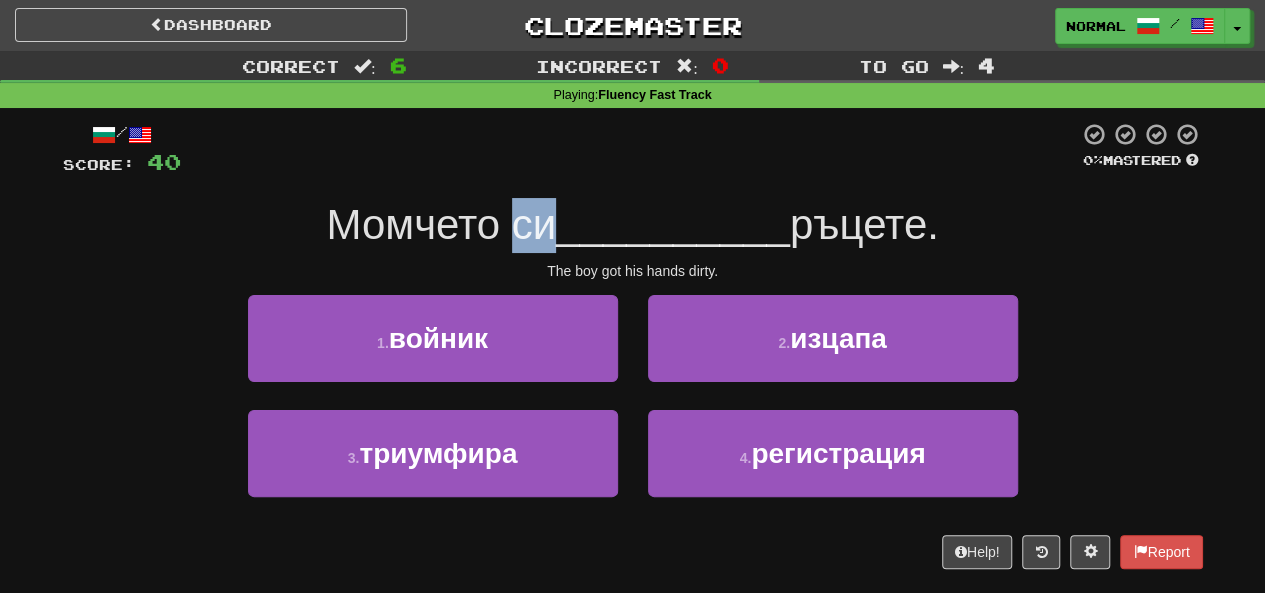 click on "Момчето си" at bounding box center [441, 224] 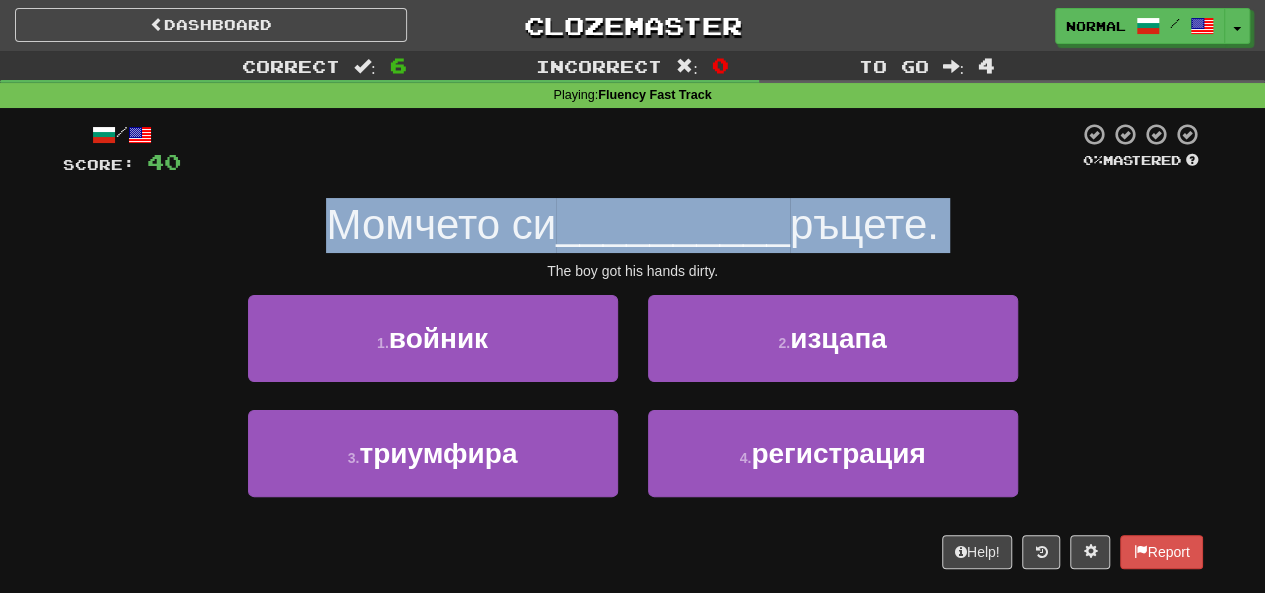 click on "Момчето си" at bounding box center [441, 224] 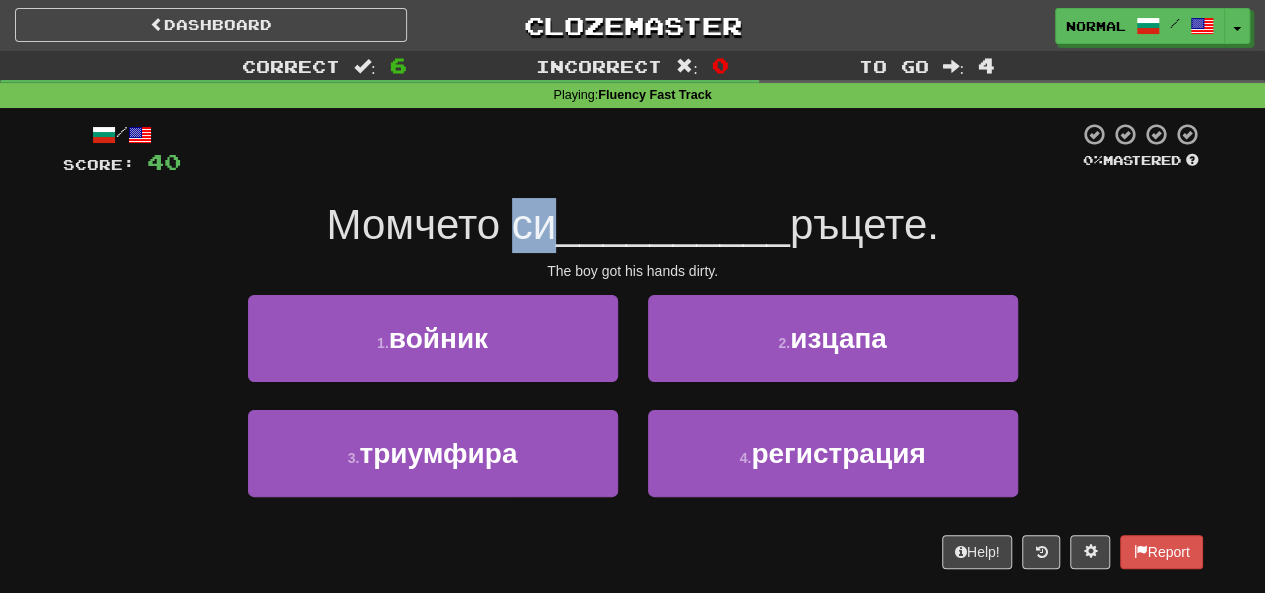 click on "Момчето си" at bounding box center (441, 224) 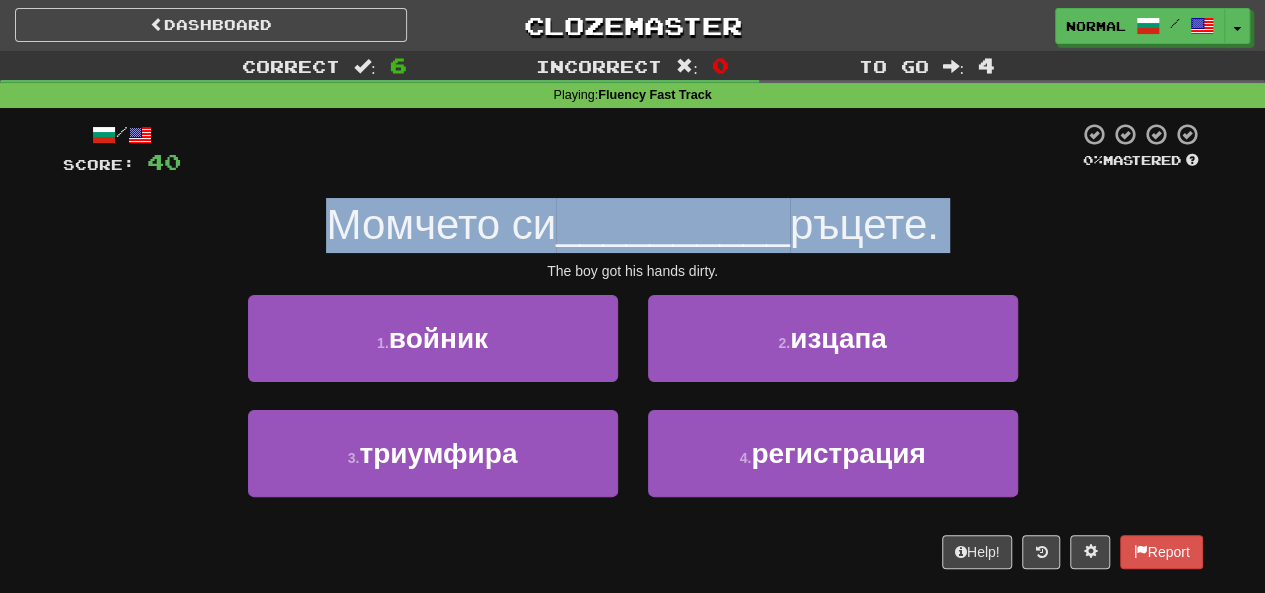 click on "Момчето си" at bounding box center [441, 224] 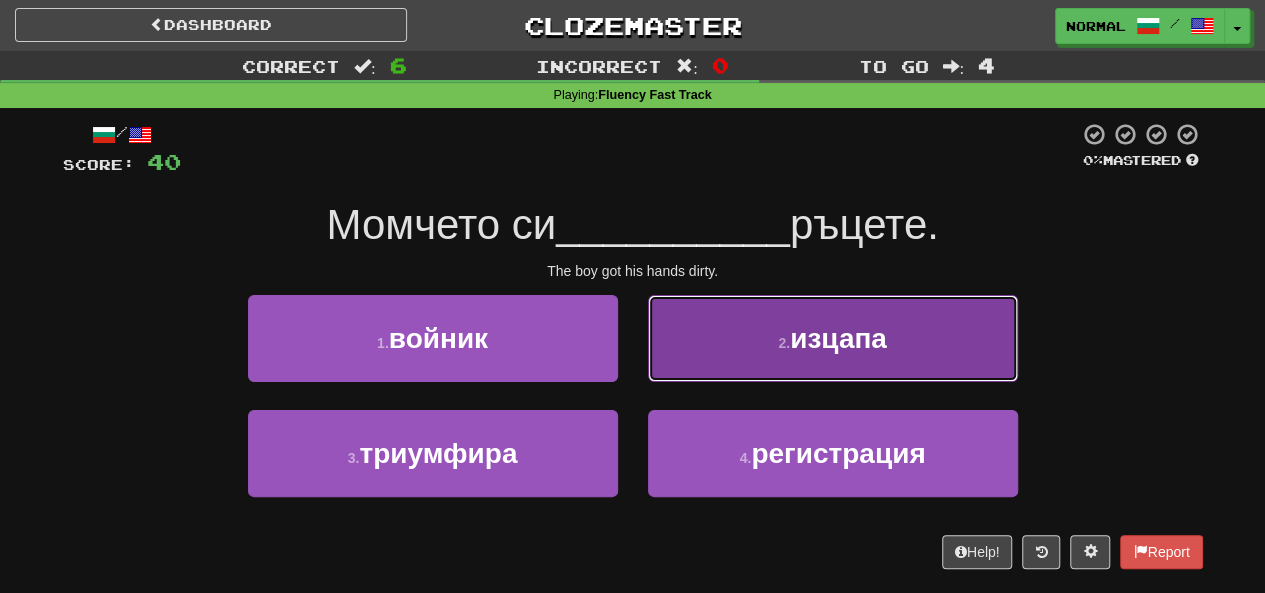 click on "2 .  изцапа" at bounding box center [833, 338] 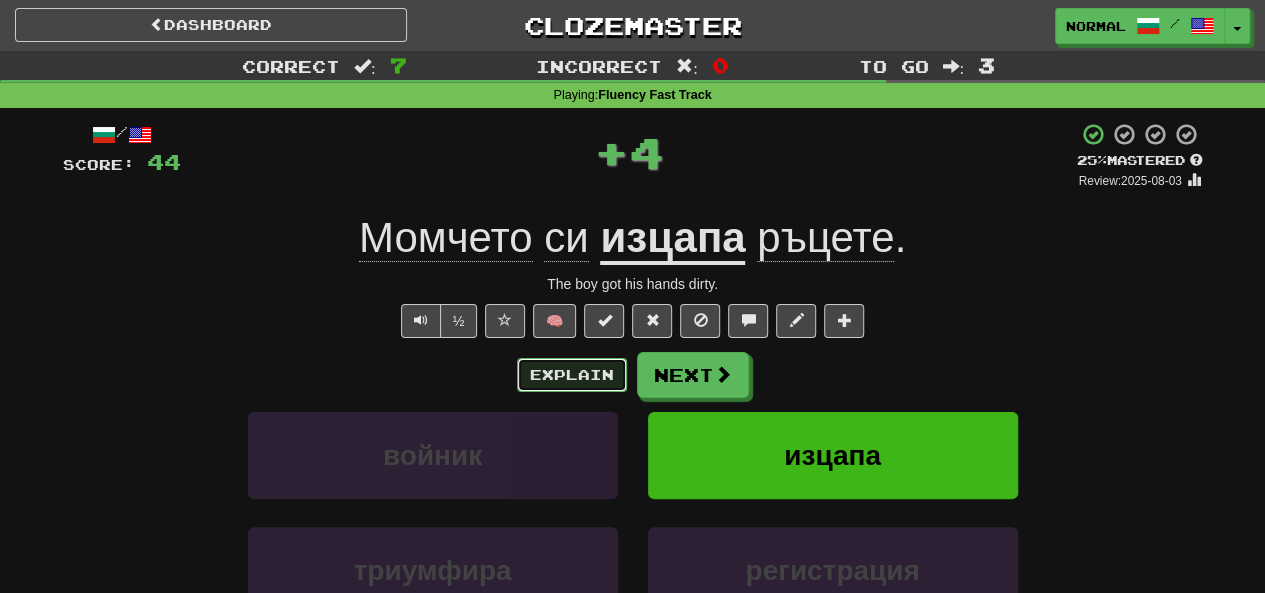 click on "Explain" at bounding box center [572, 375] 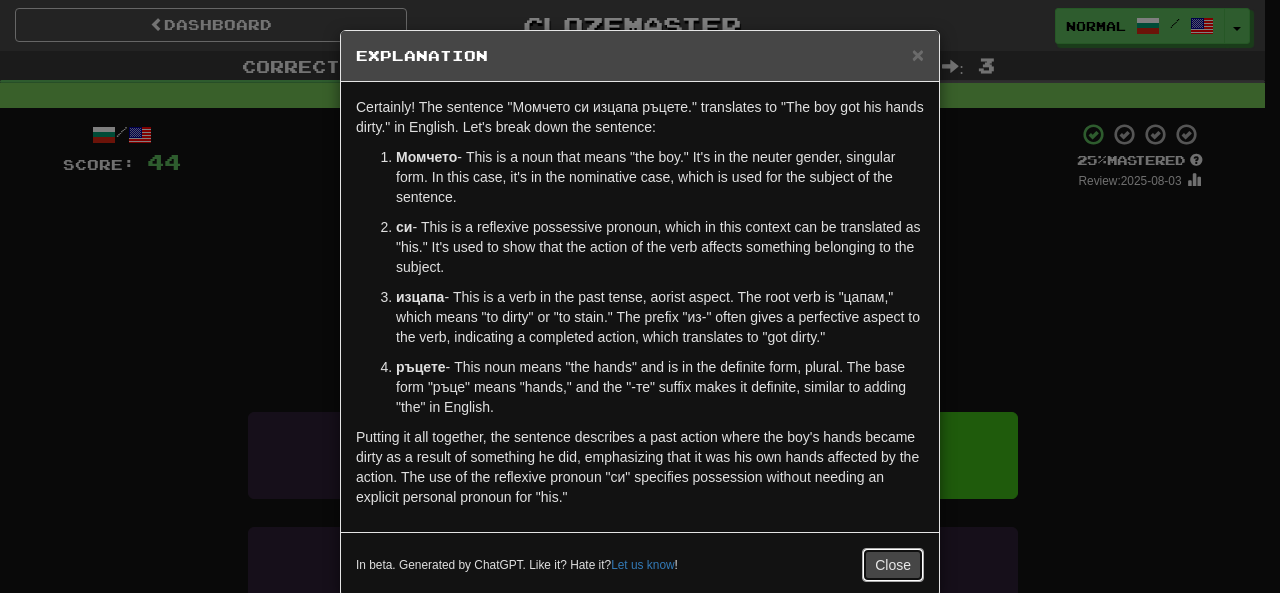 click on "Close" at bounding box center (893, 565) 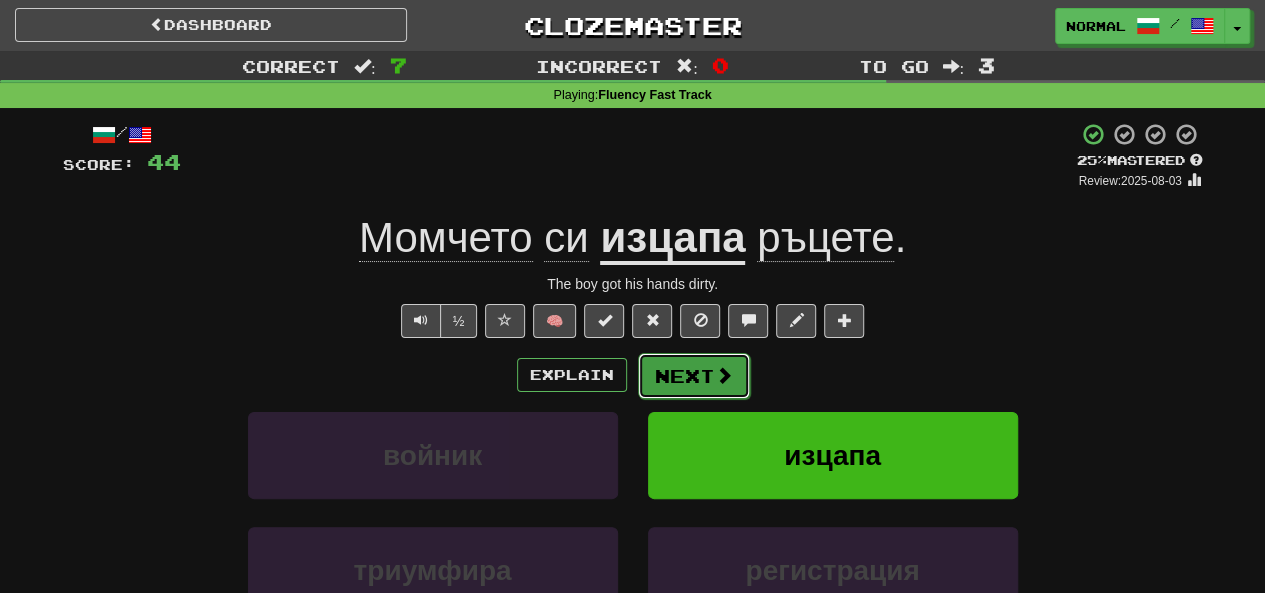 click on "Next" at bounding box center [694, 376] 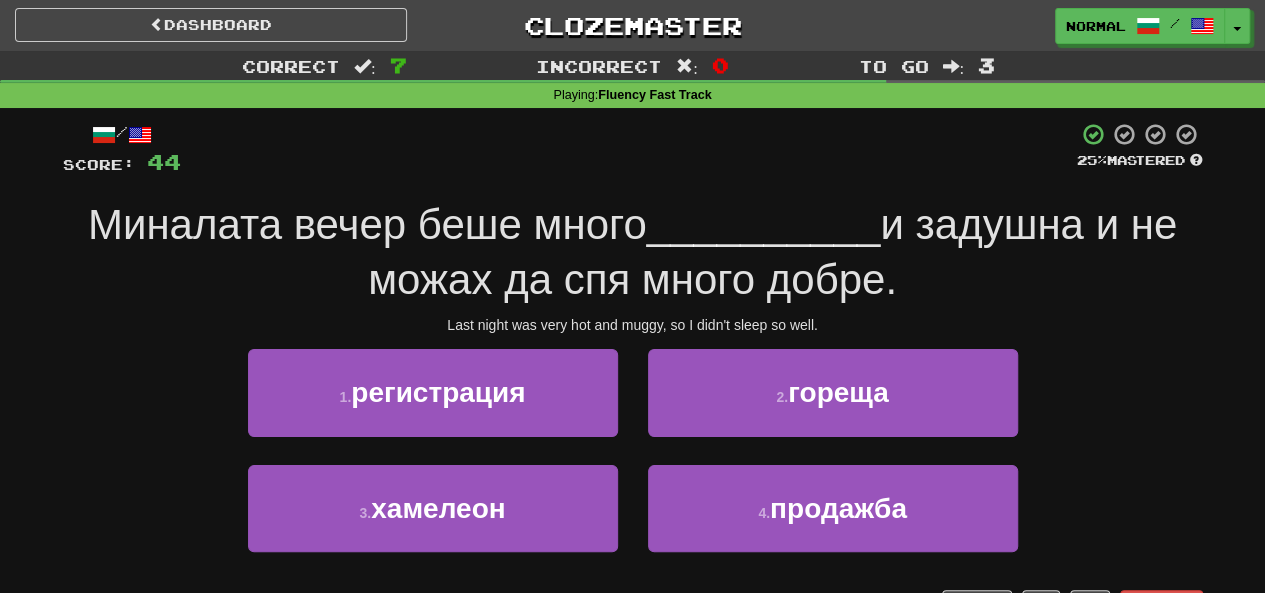 click on "Миналата вечер беше много" at bounding box center [367, 224] 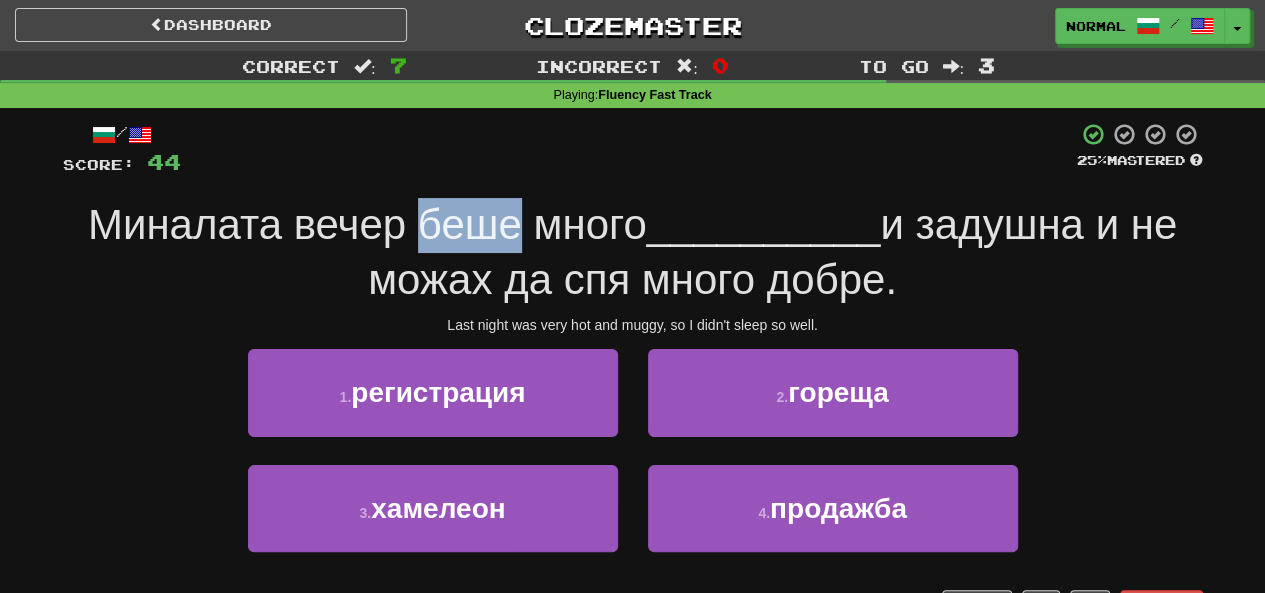 click on "Миналата вечер беше много" at bounding box center (367, 224) 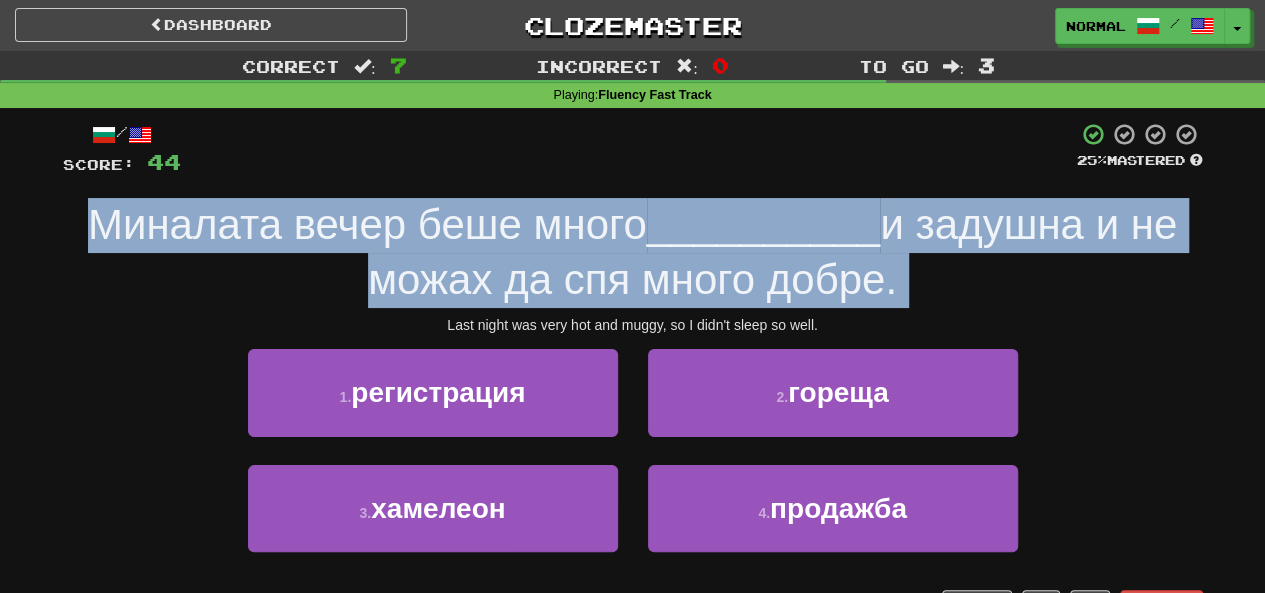 click on "Миналата вечер беше много" at bounding box center (367, 224) 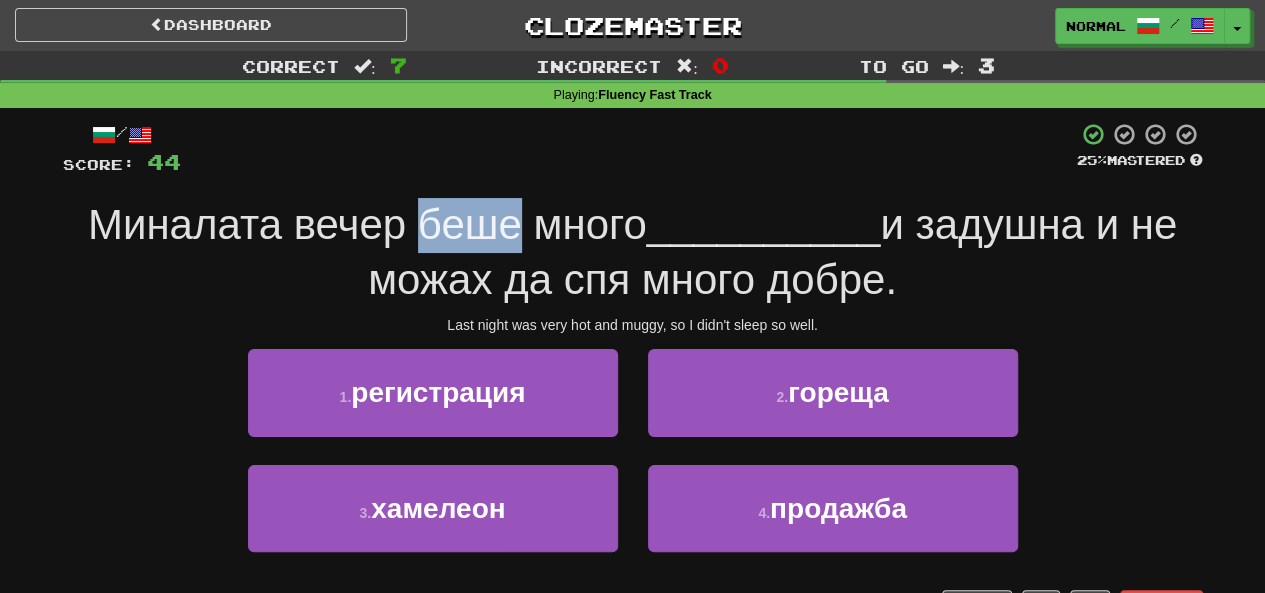 click on "Миналата вечер беше много" at bounding box center (367, 224) 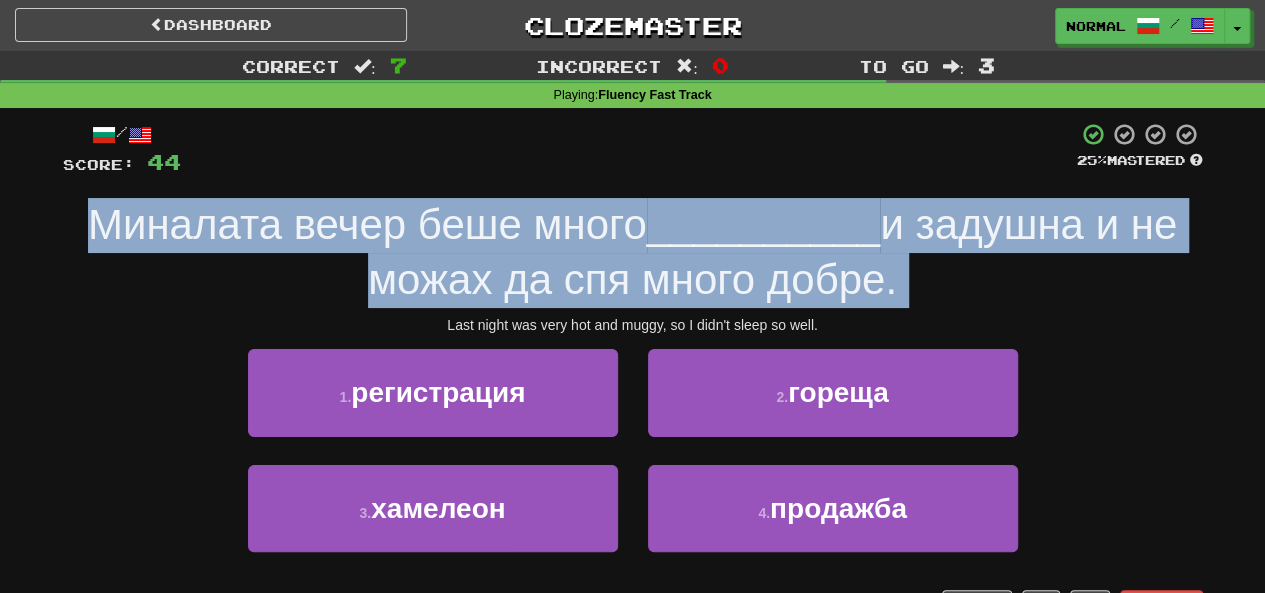 click on "Миналата вечер беше много" at bounding box center (367, 224) 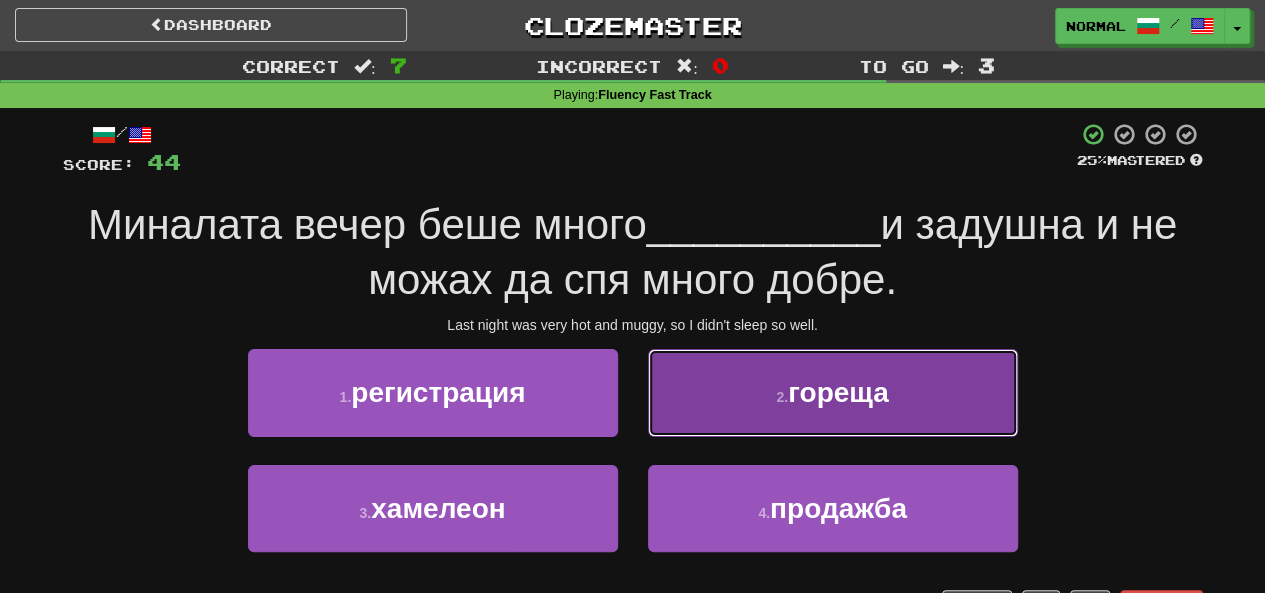 click on "2 .  гореща" at bounding box center (833, 392) 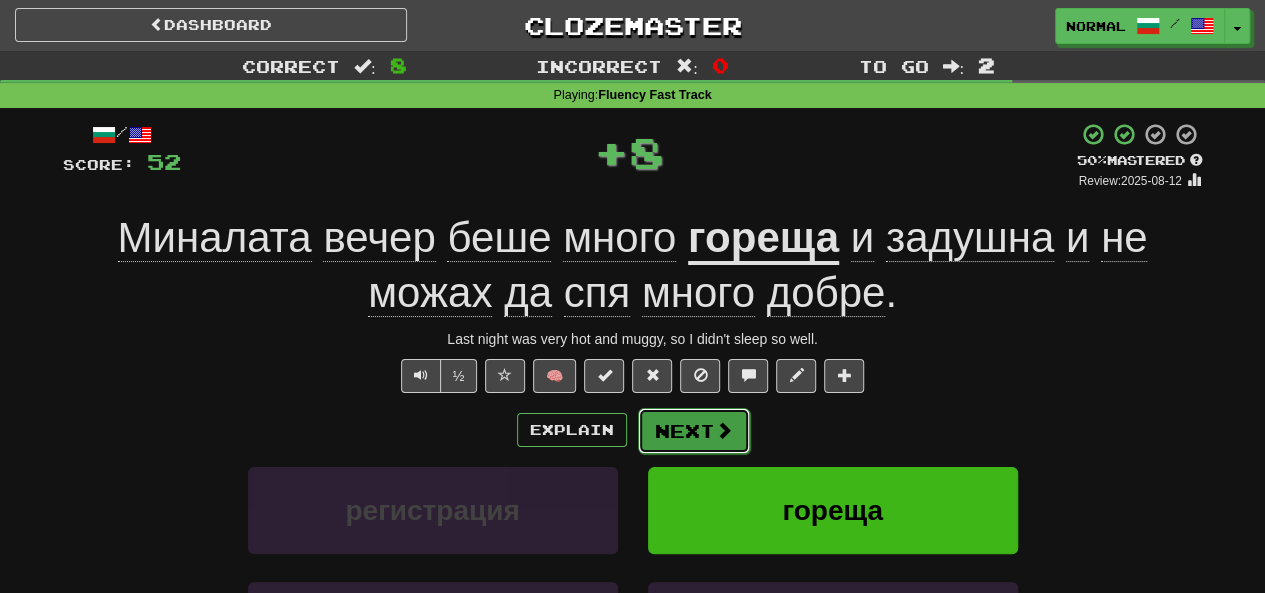 click on "Next" at bounding box center (694, 431) 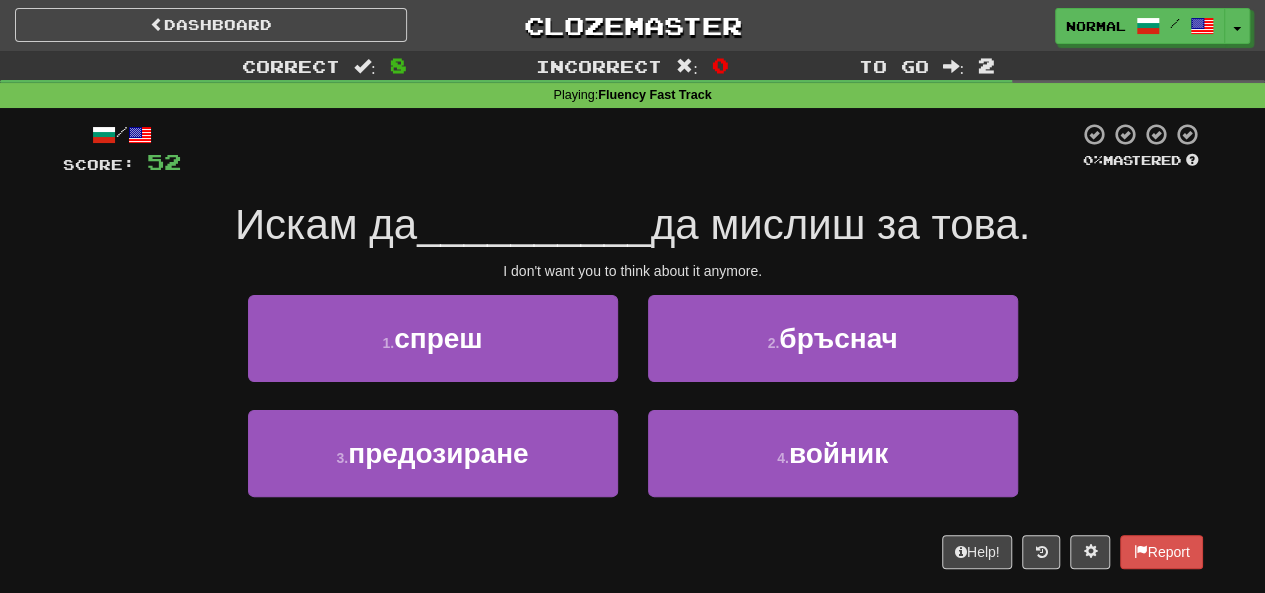 click on "Искам да" at bounding box center [326, 224] 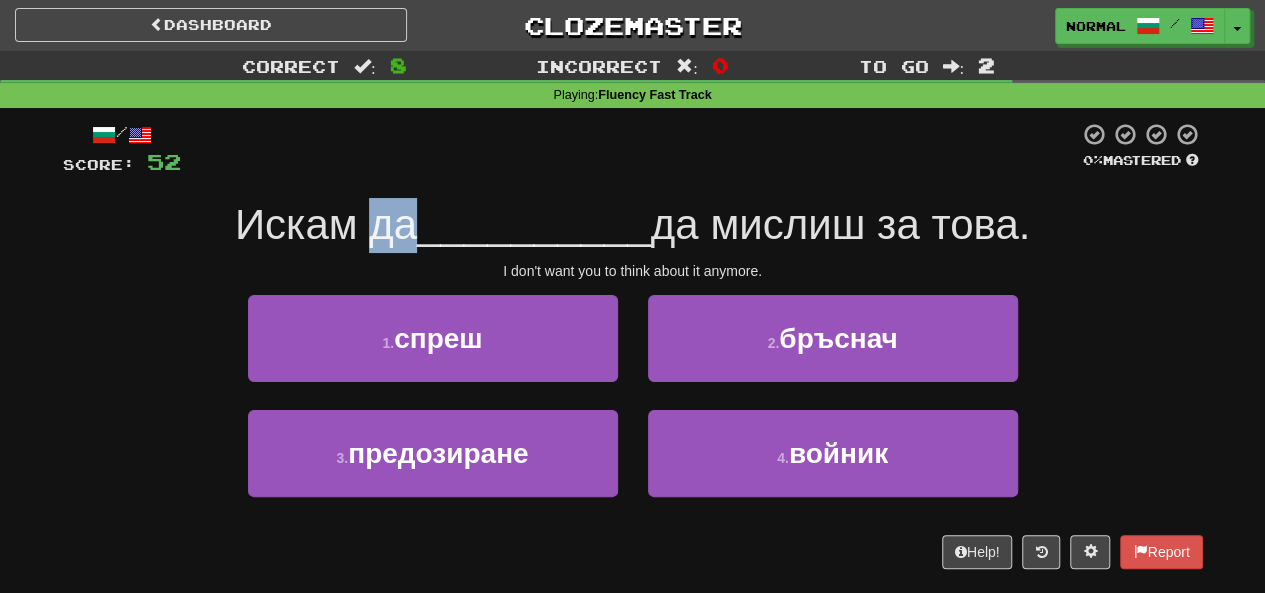 click on "Искам да" at bounding box center [326, 224] 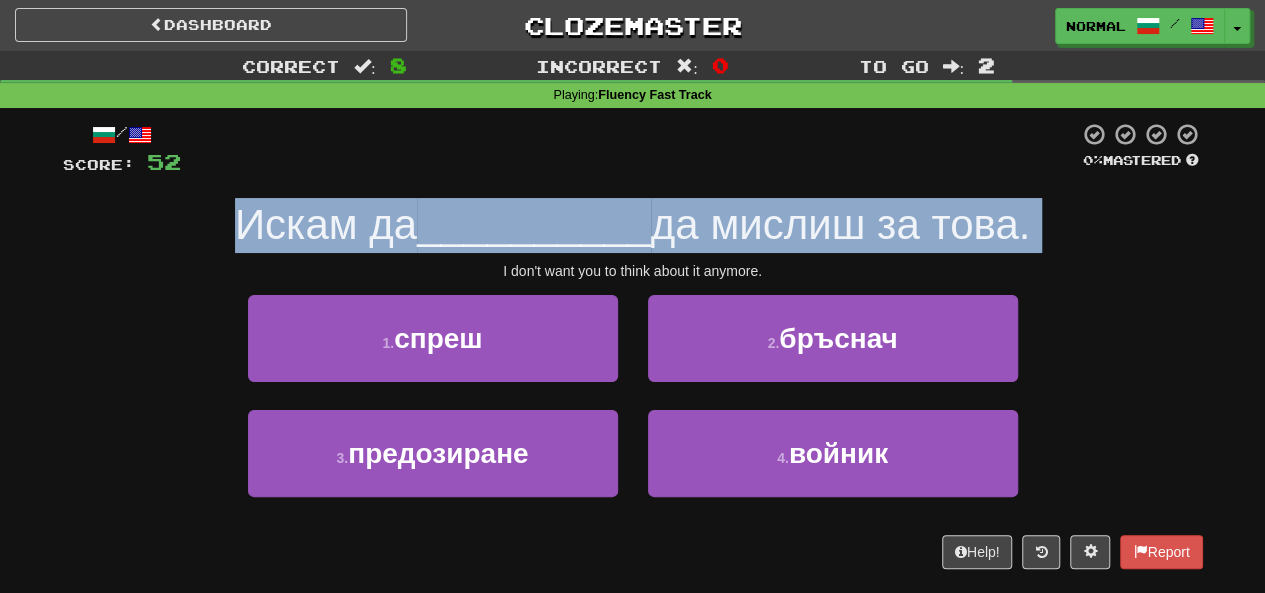 click on "Искам да" at bounding box center [326, 224] 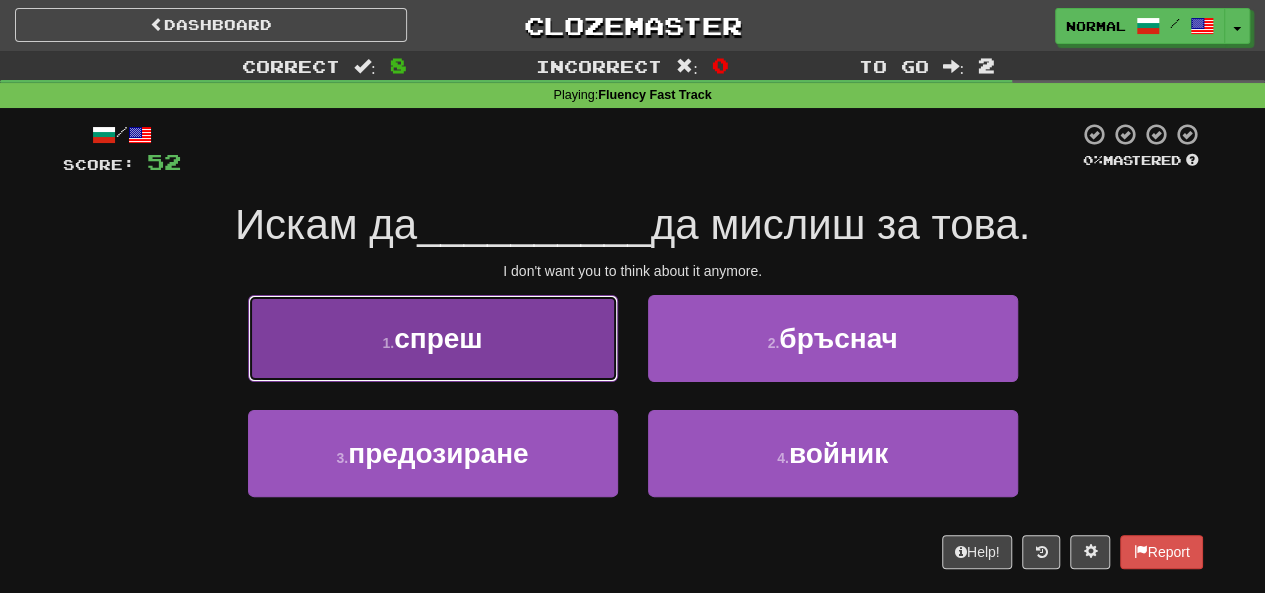 click on "спреш" at bounding box center [438, 338] 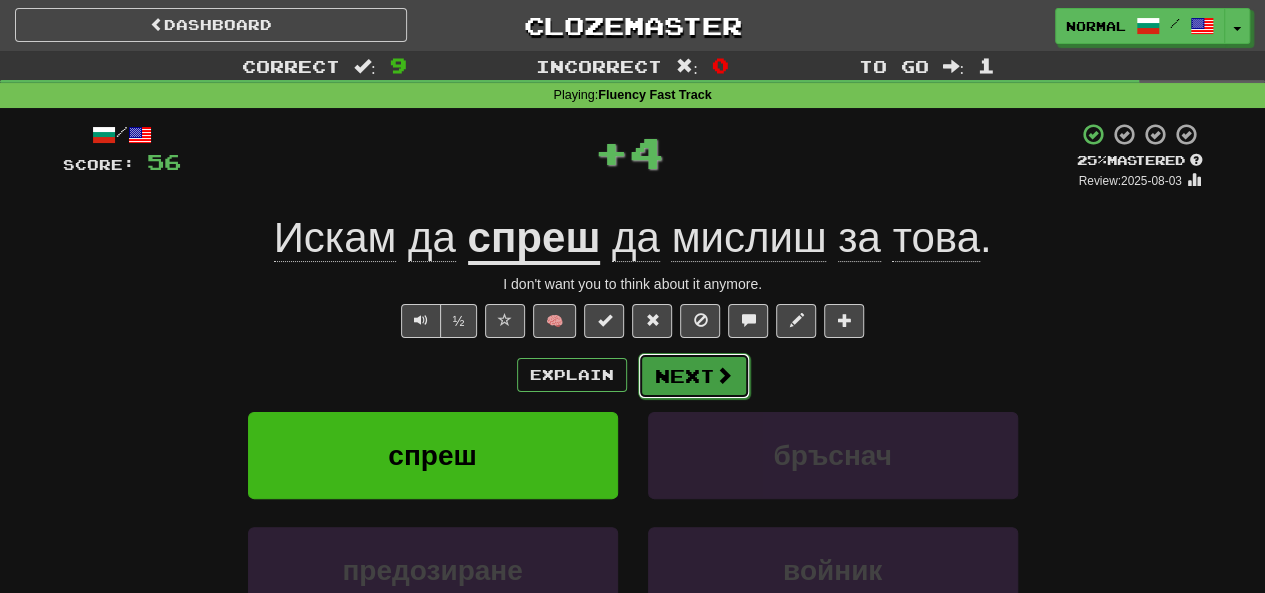 click on "Next" at bounding box center [694, 376] 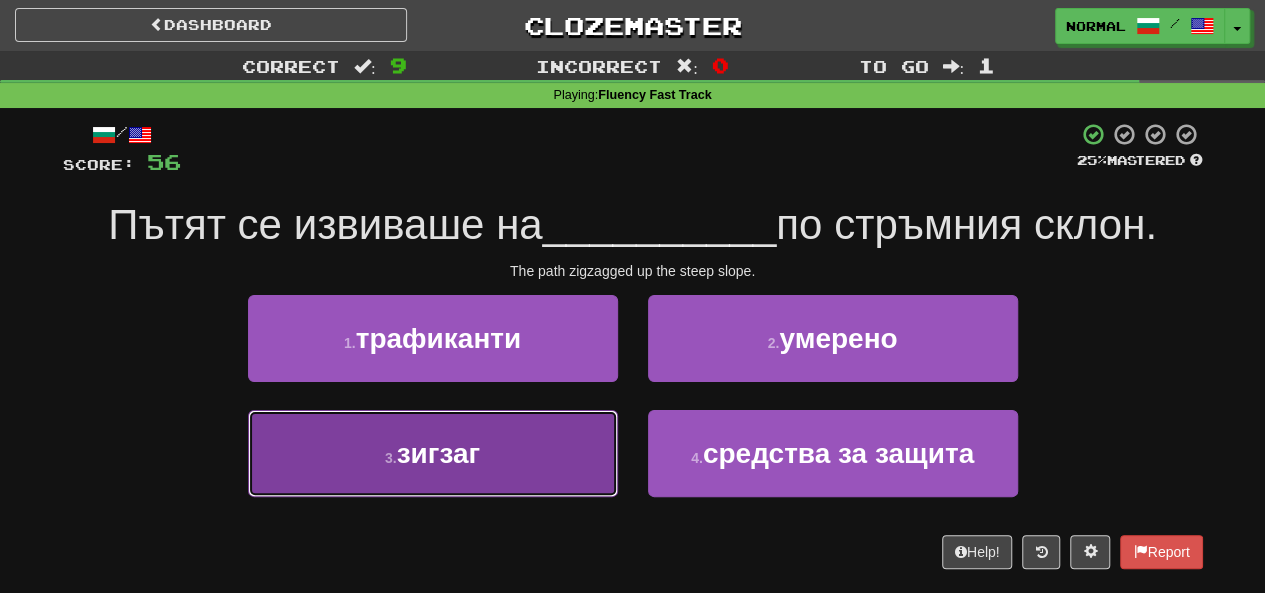 click on "зигзаг" at bounding box center (439, 453) 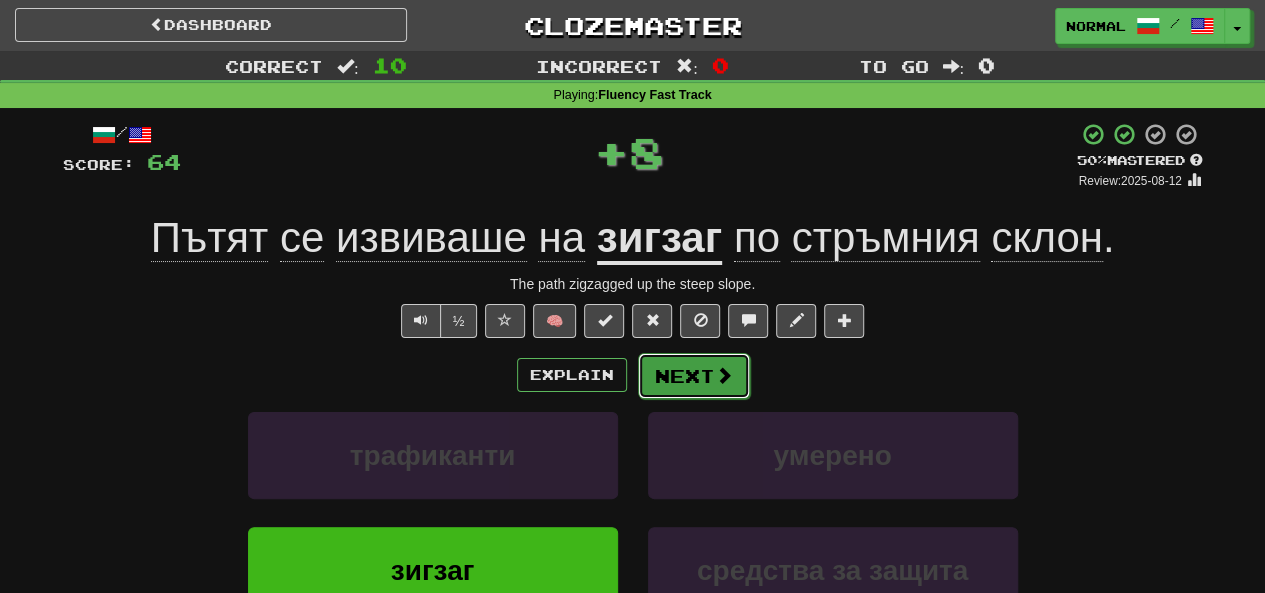 click on "Next" at bounding box center [694, 376] 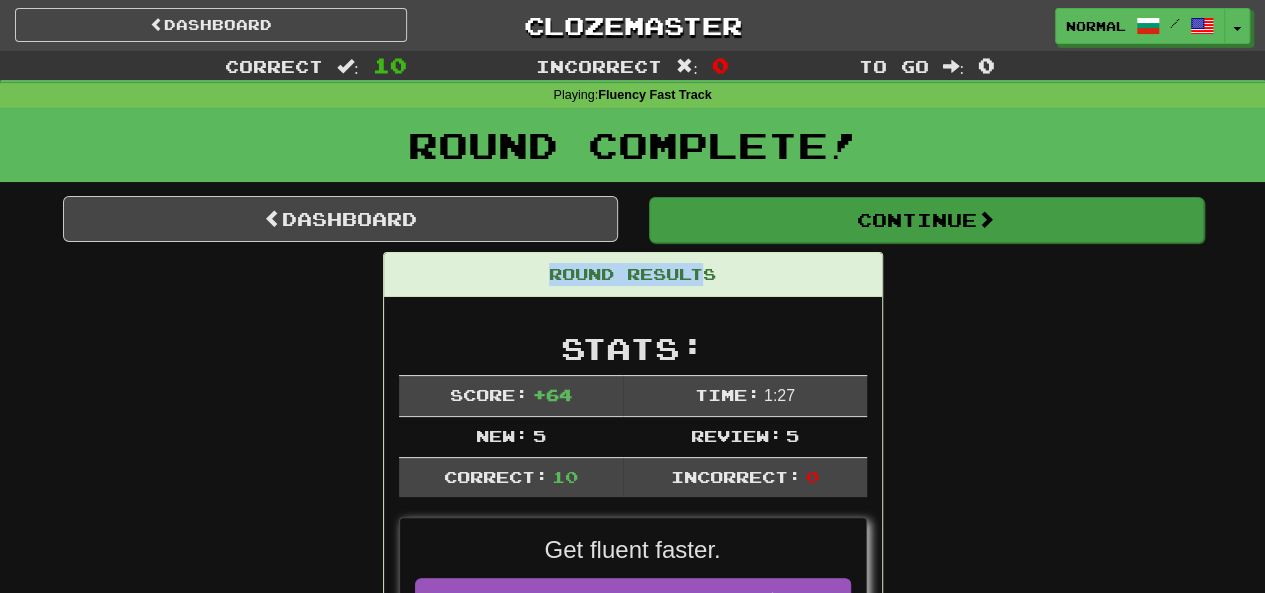 drag, startPoint x: 705, startPoint y: 245, endPoint x: 699, endPoint y: 221, distance: 24.738634 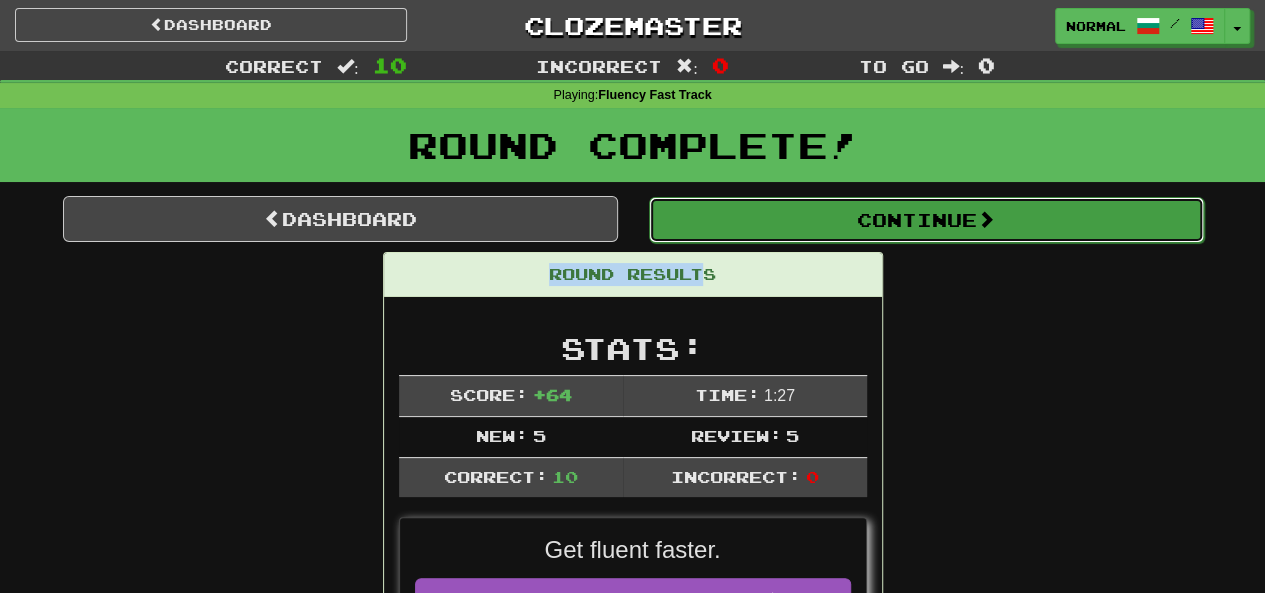 click on "Continue" at bounding box center [926, 220] 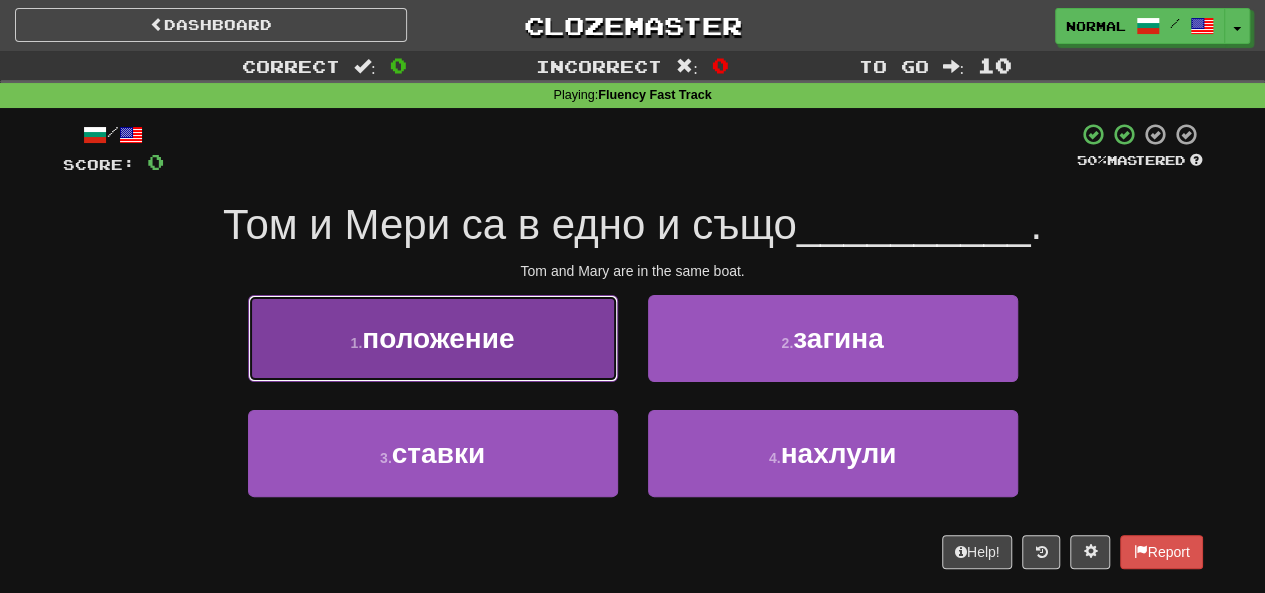 click on "1 .  положение" at bounding box center [433, 338] 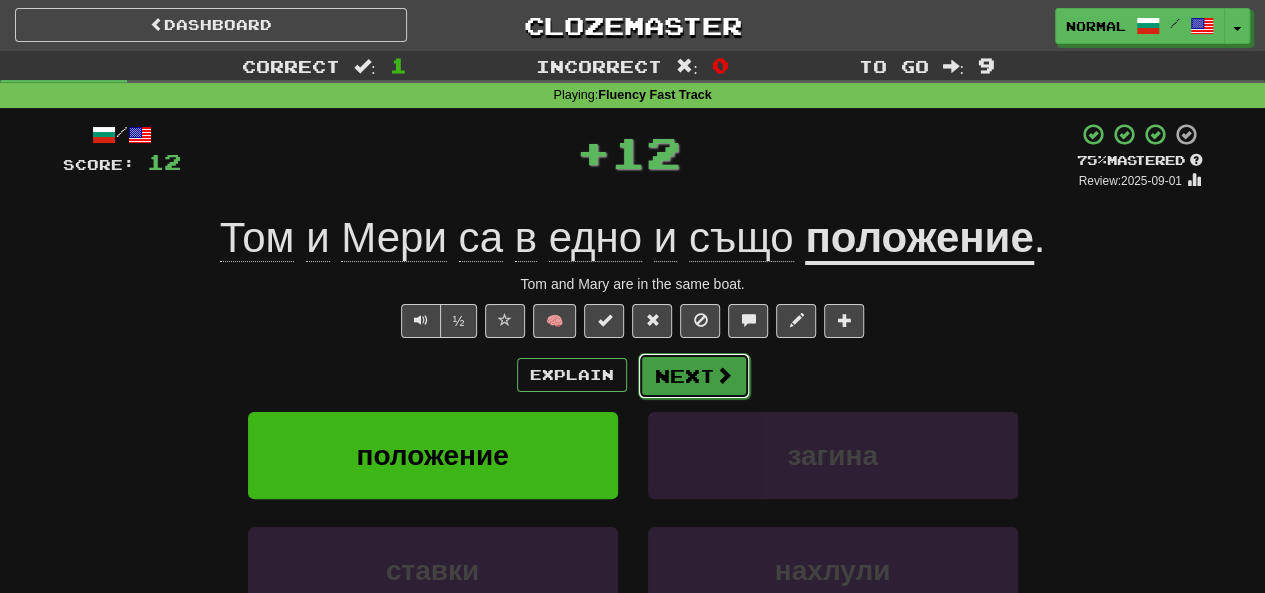 click on "Next" at bounding box center [694, 376] 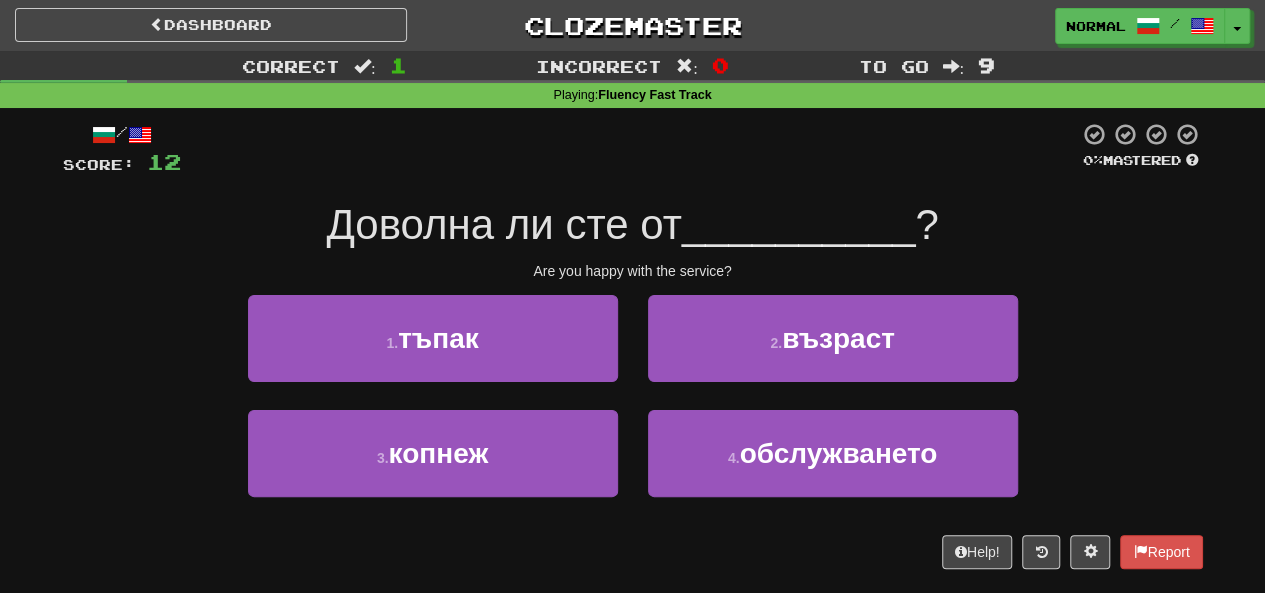 click on "Доволна ли сте от" at bounding box center (503, 224) 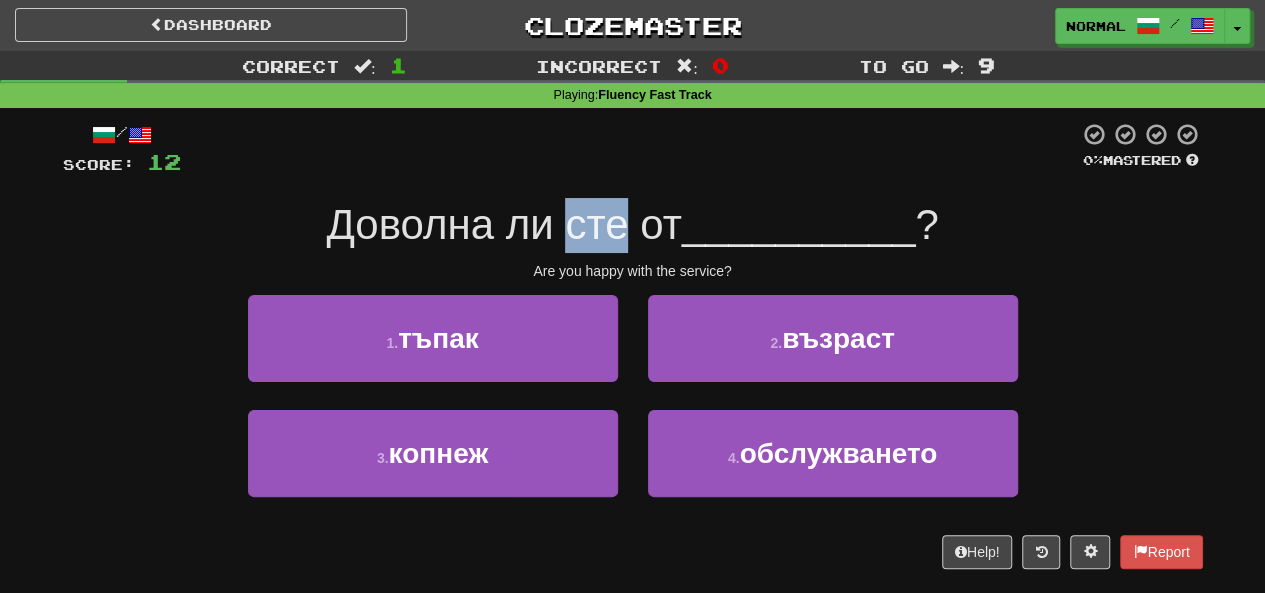 click on "Доволна ли сте от" at bounding box center [503, 224] 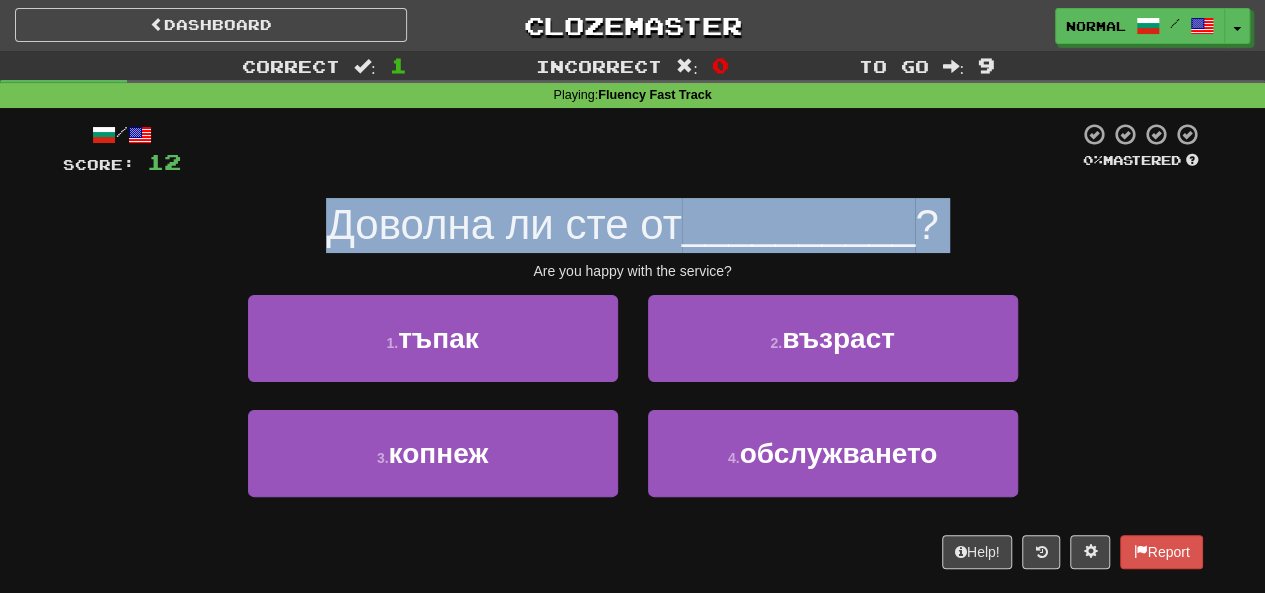 click on "Доволна ли сте от" at bounding box center (503, 224) 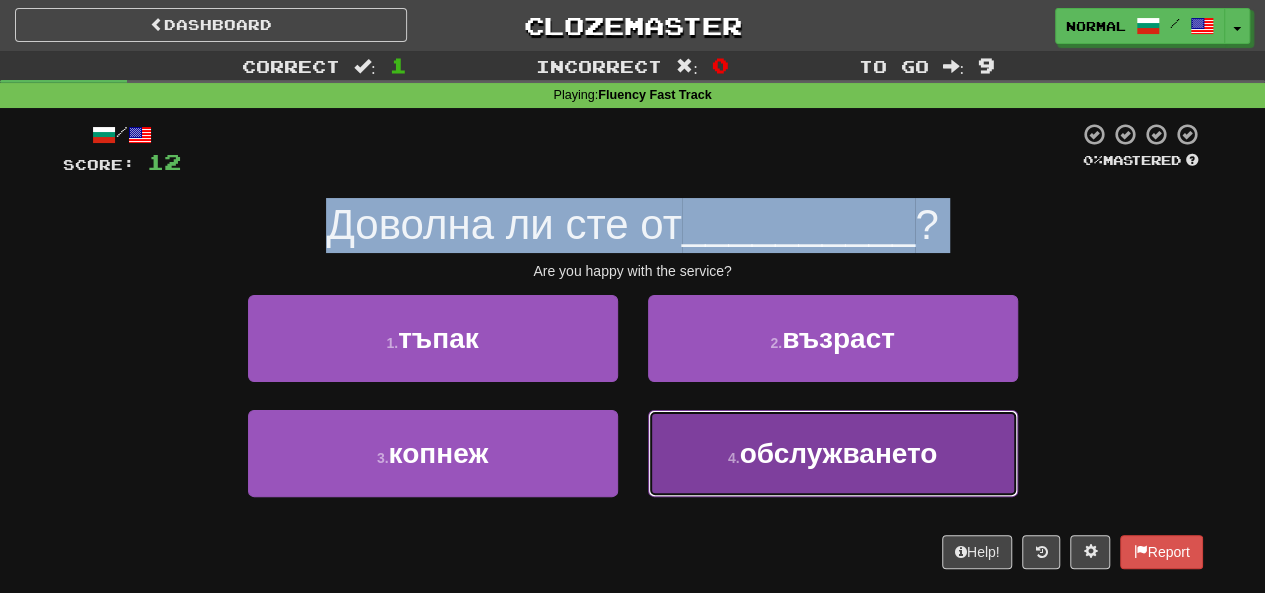 click on "4 .  обслужването" at bounding box center (833, 453) 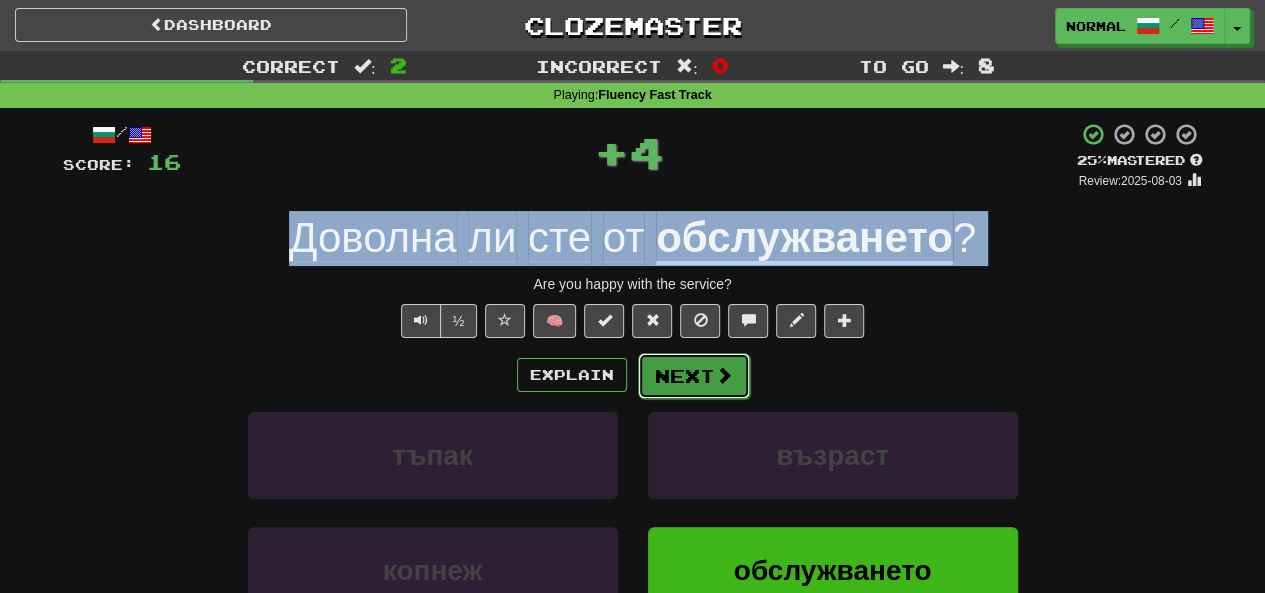 click on "Next" at bounding box center [694, 376] 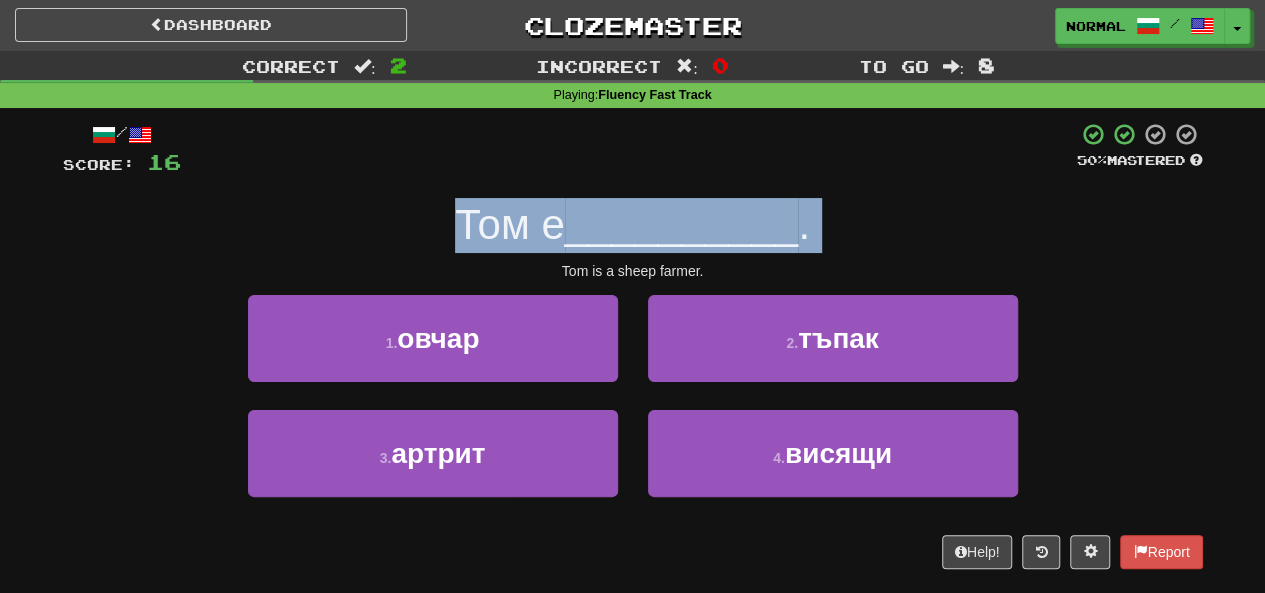 click on "__________" at bounding box center (682, 224) 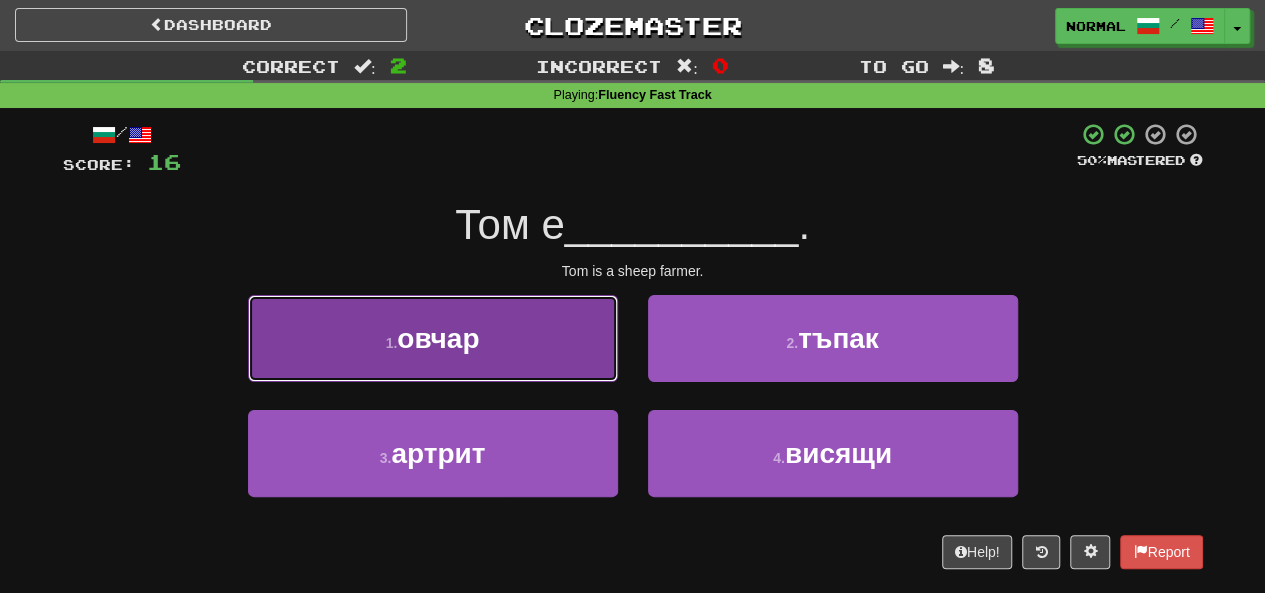 click on "1 .  овчар" at bounding box center (433, 338) 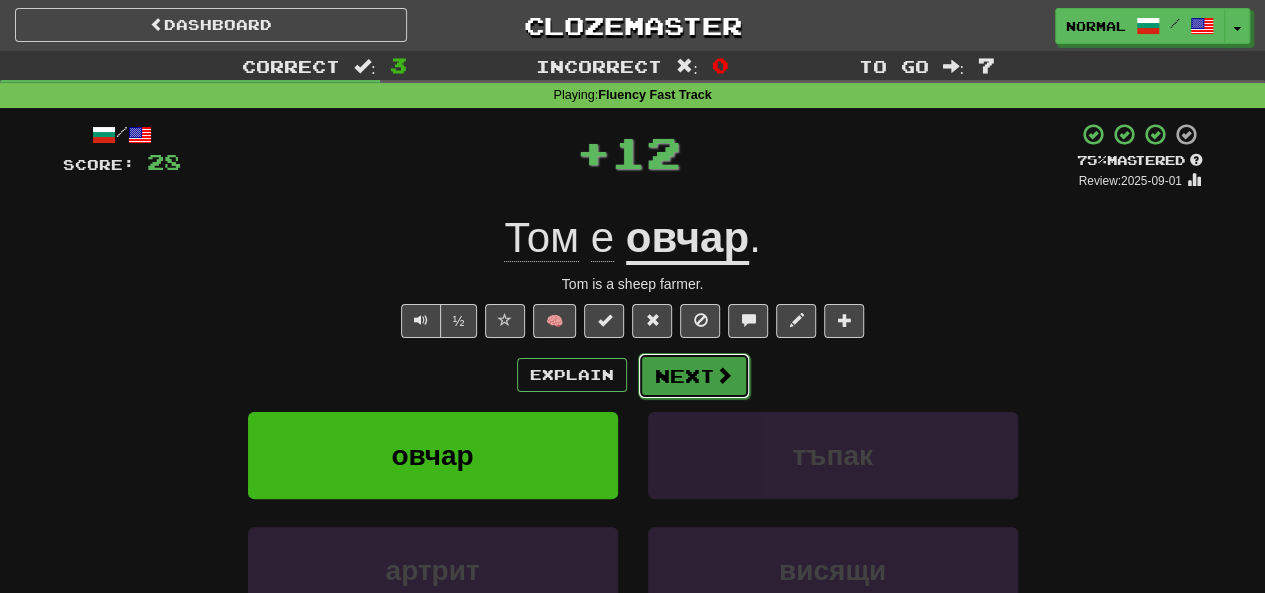 click on "Next" at bounding box center [694, 376] 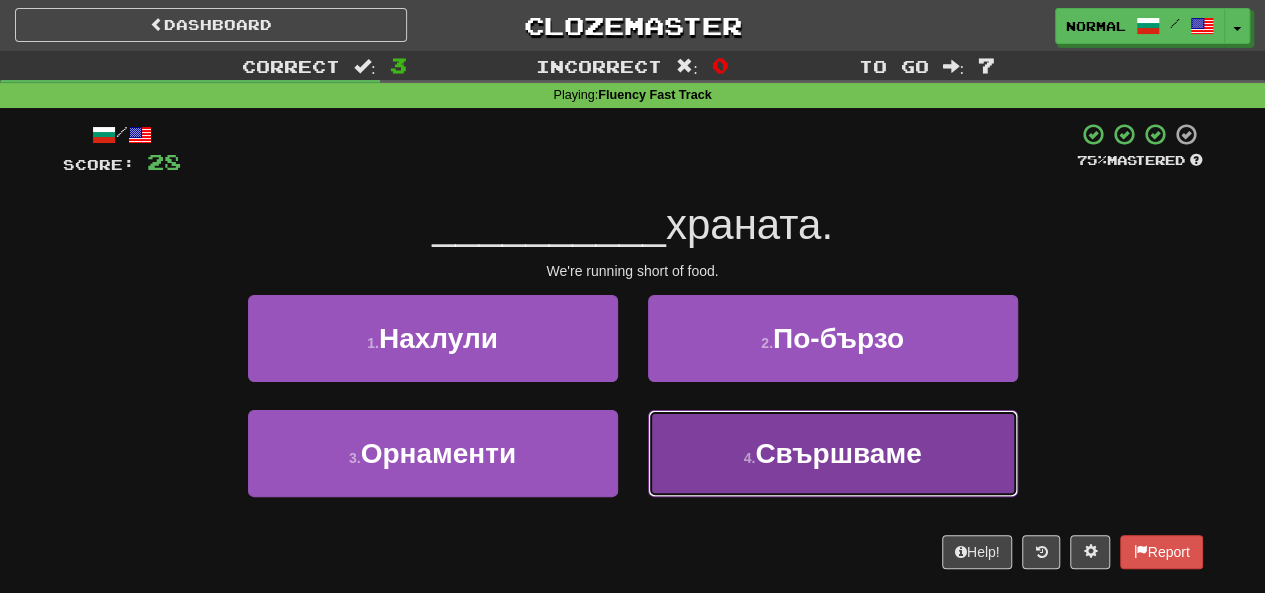 click on "4 .  Свършваме" at bounding box center [833, 453] 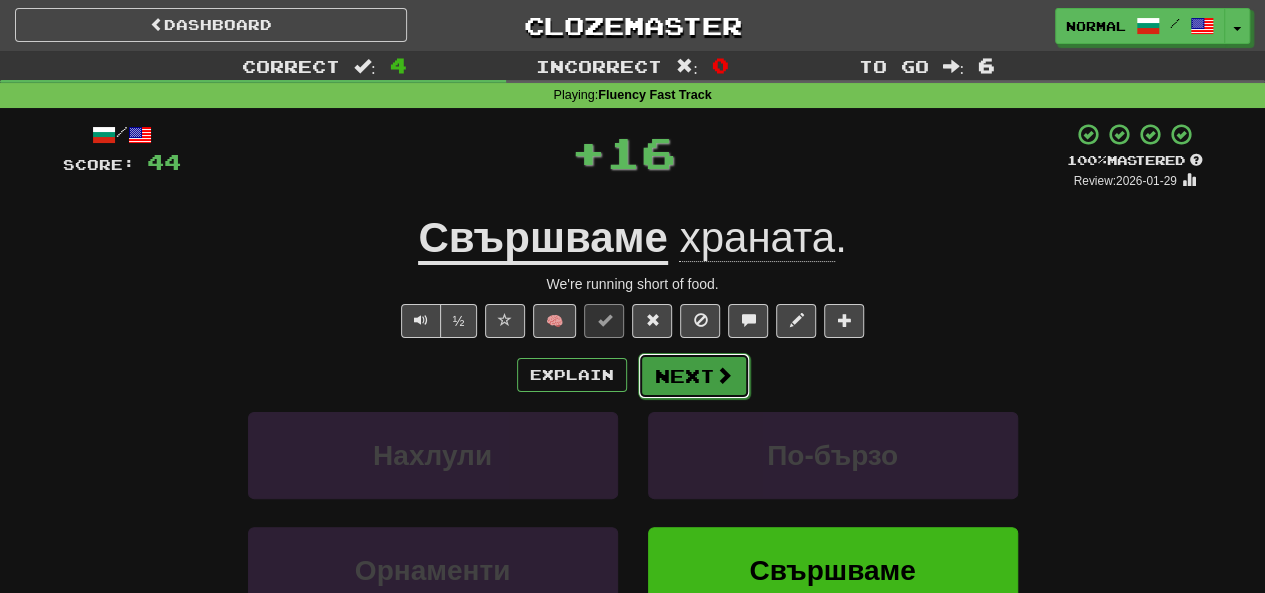 click on "Next" at bounding box center [694, 376] 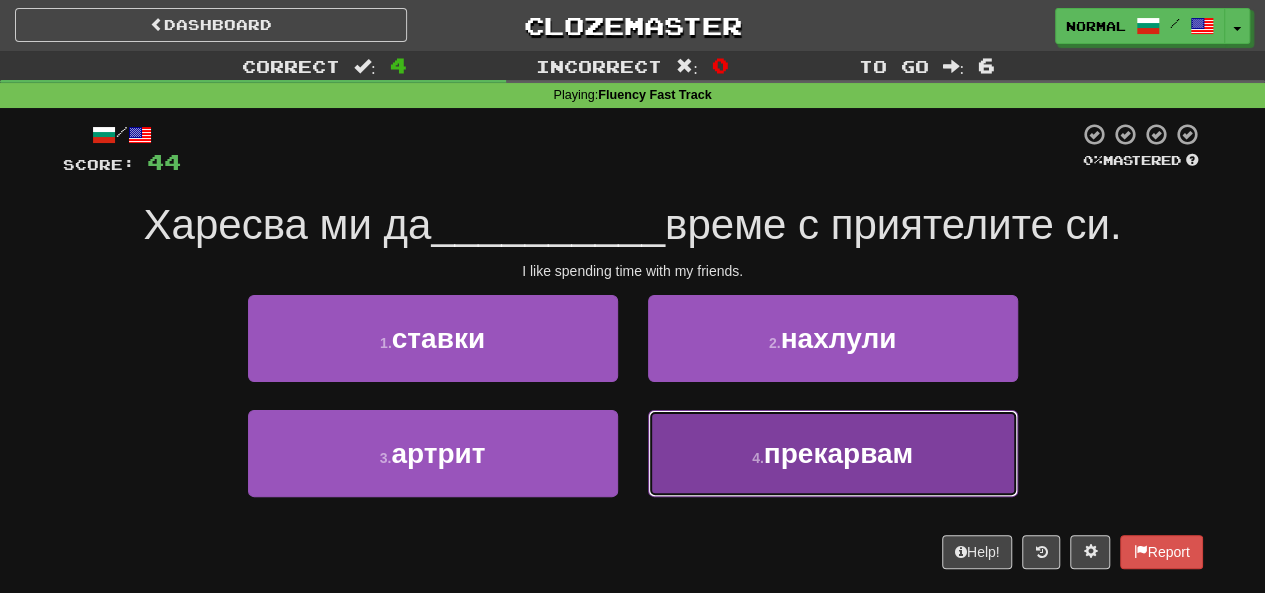 click on "прекарвам" at bounding box center (838, 453) 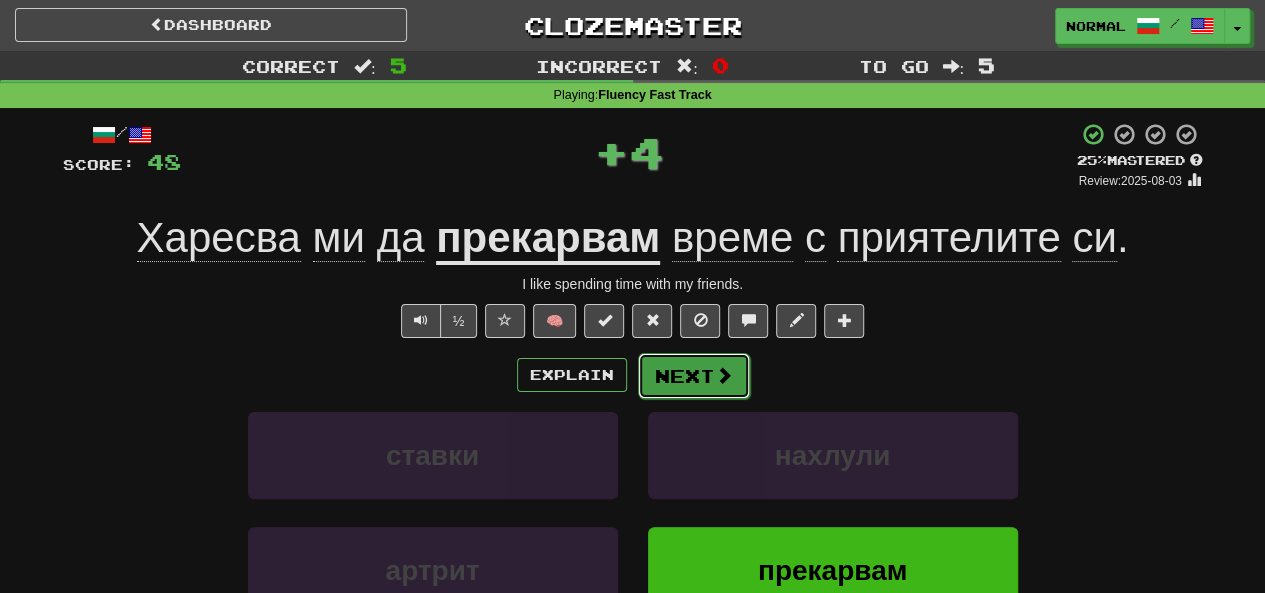 click on "Next" at bounding box center (694, 376) 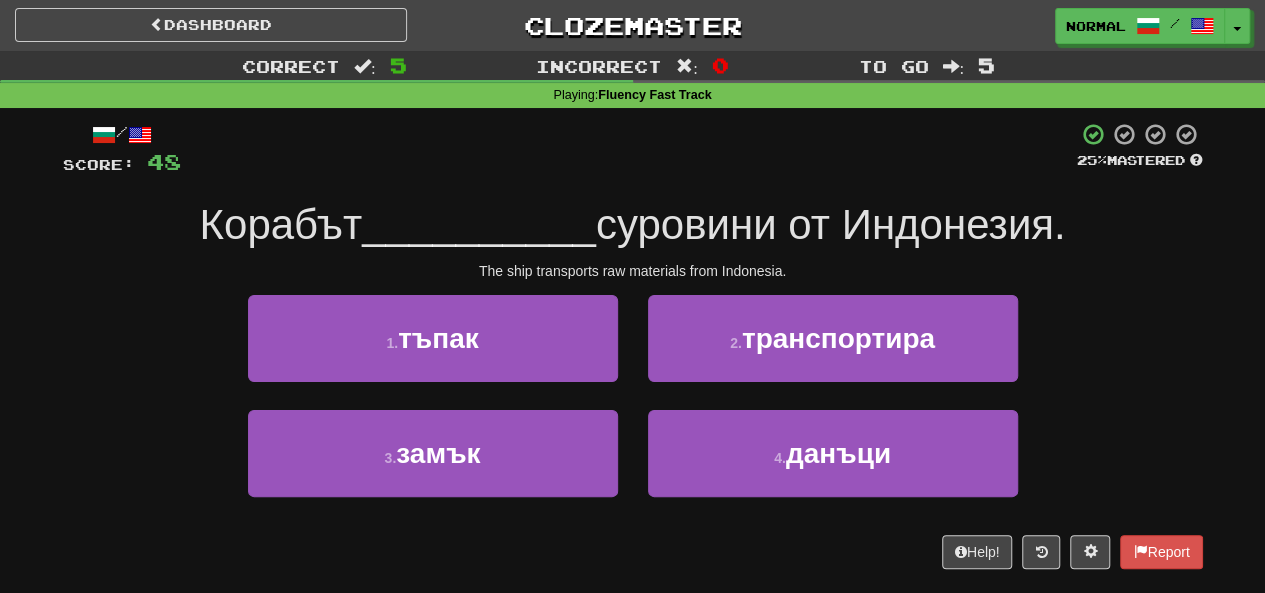 click on "__________" at bounding box center [479, 224] 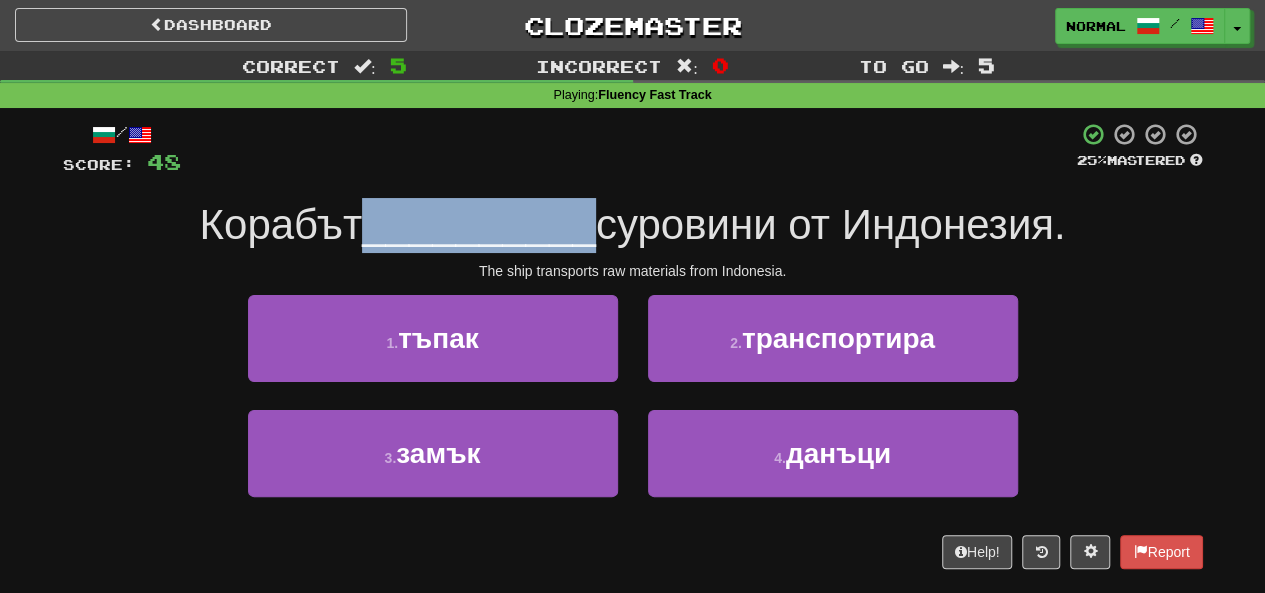 click on "__________" at bounding box center [479, 224] 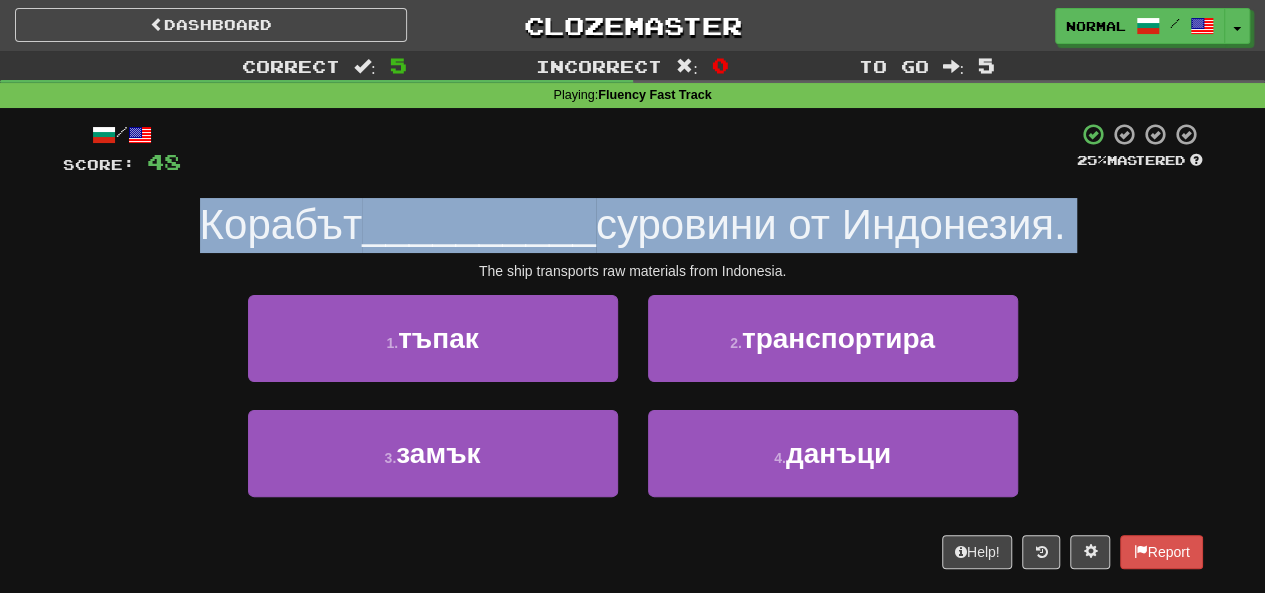click on "__________" at bounding box center [479, 224] 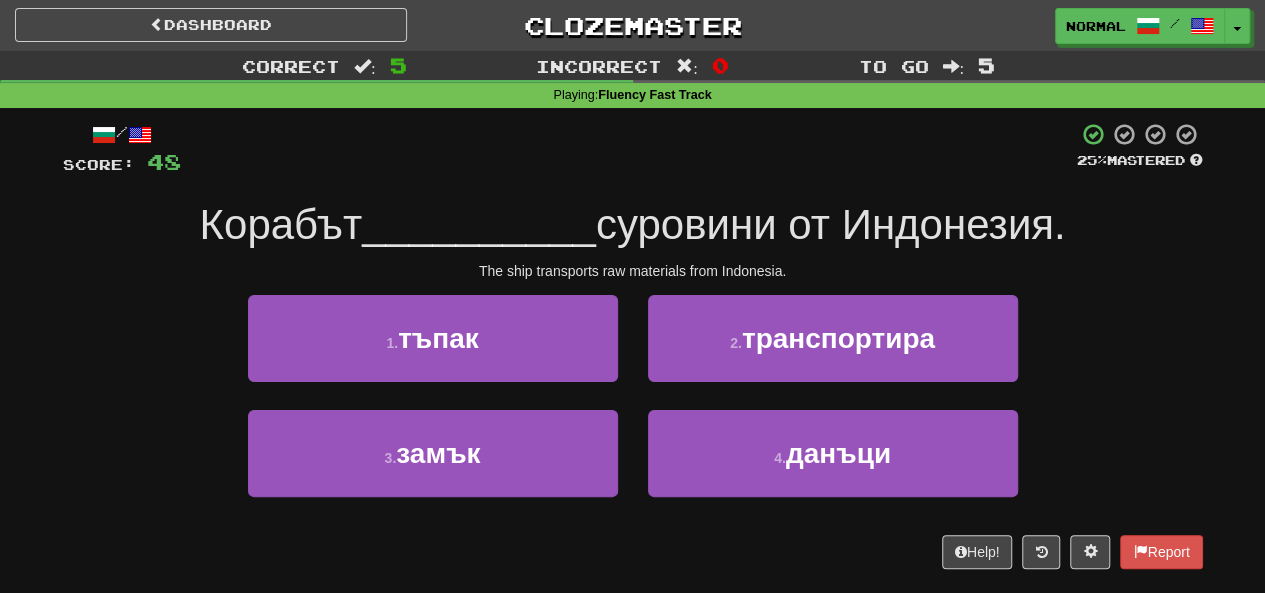 click on "__________" at bounding box center (479, 224) 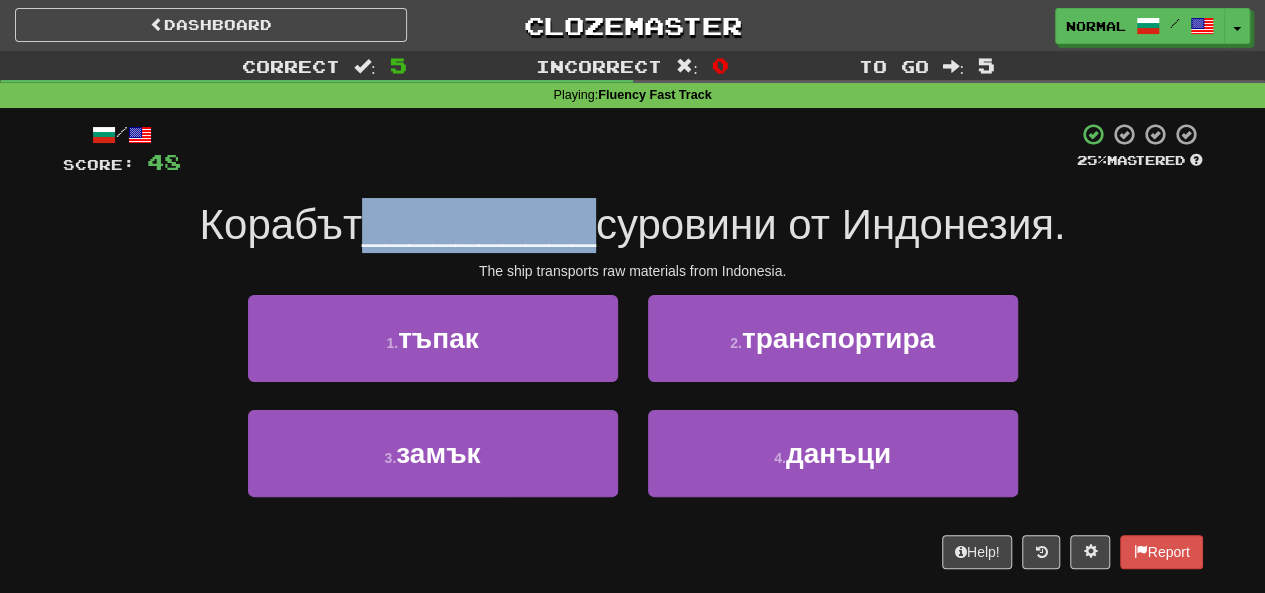 click on "__________" at bounding box center [479, 224] 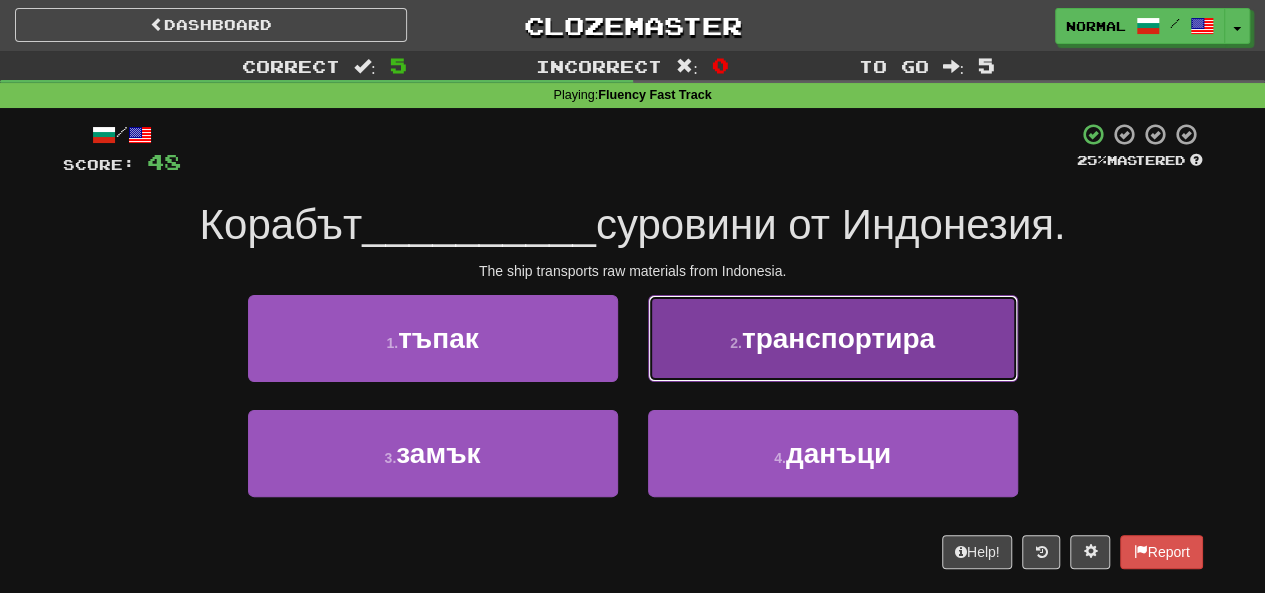 click on "2 .  транспортира" at bounding box center [833, 338] 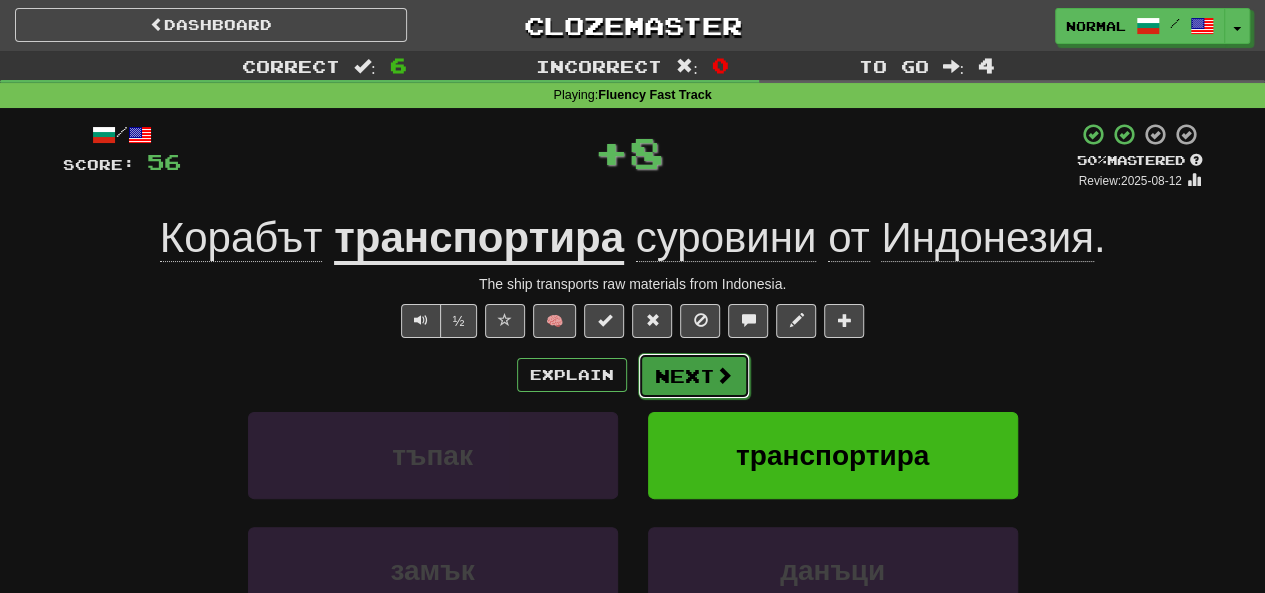 click on "Next" at bounding box center [694, 376] 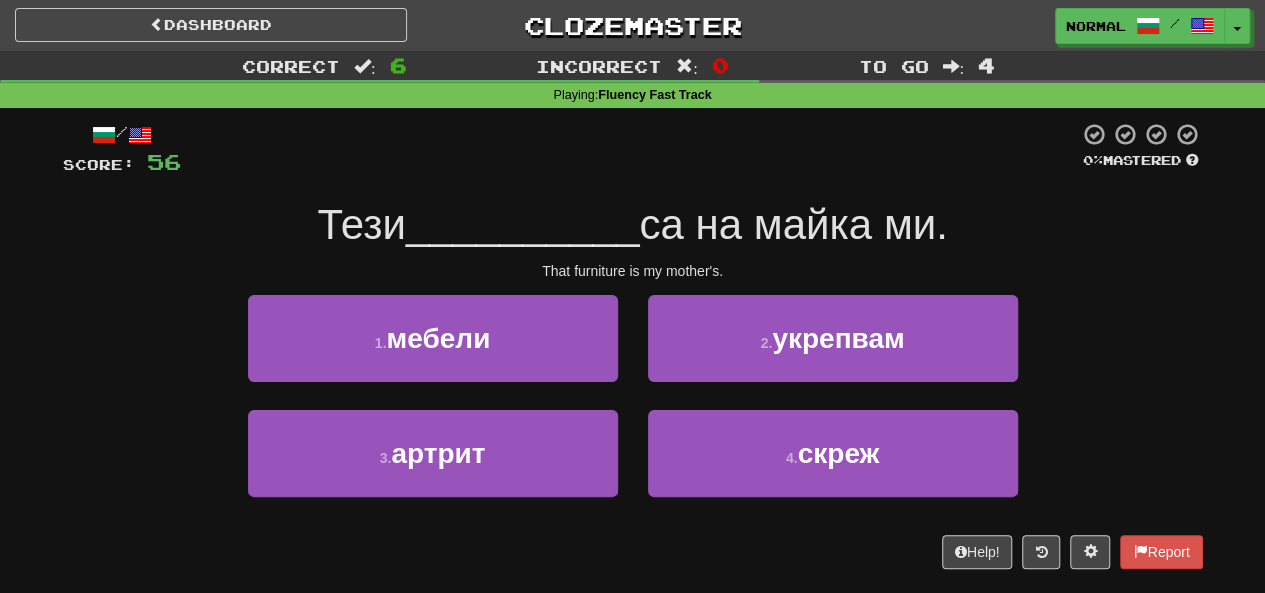 click on "__________" at bounding box center (523, 224) 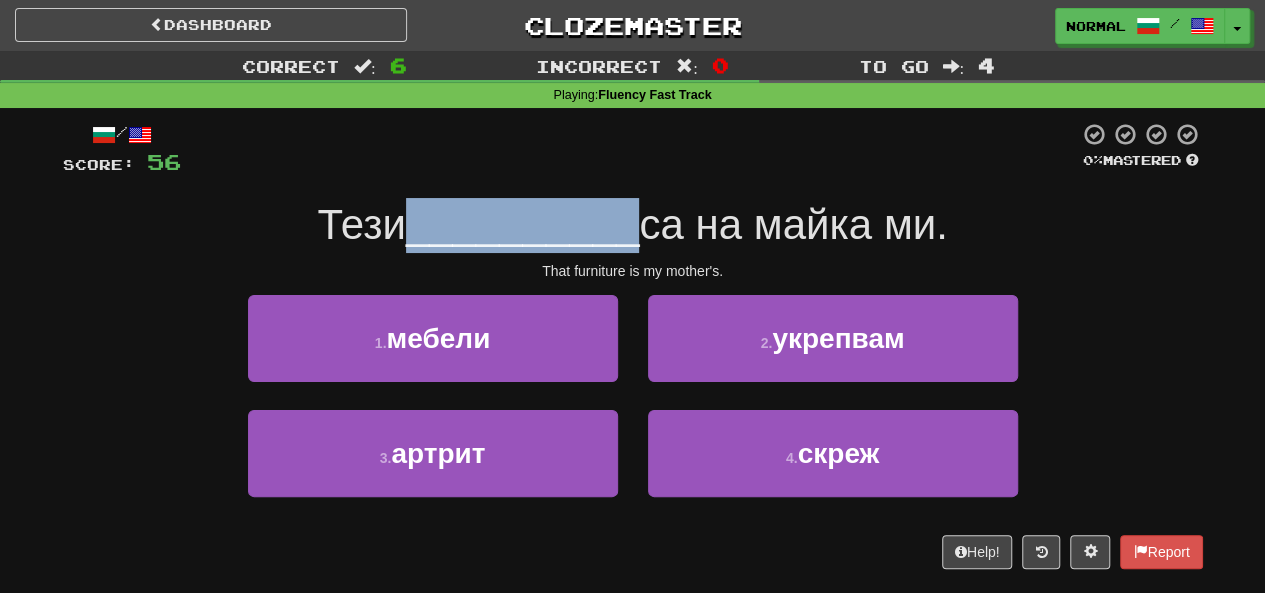 click on "__________" at bounding box center (523, 224) 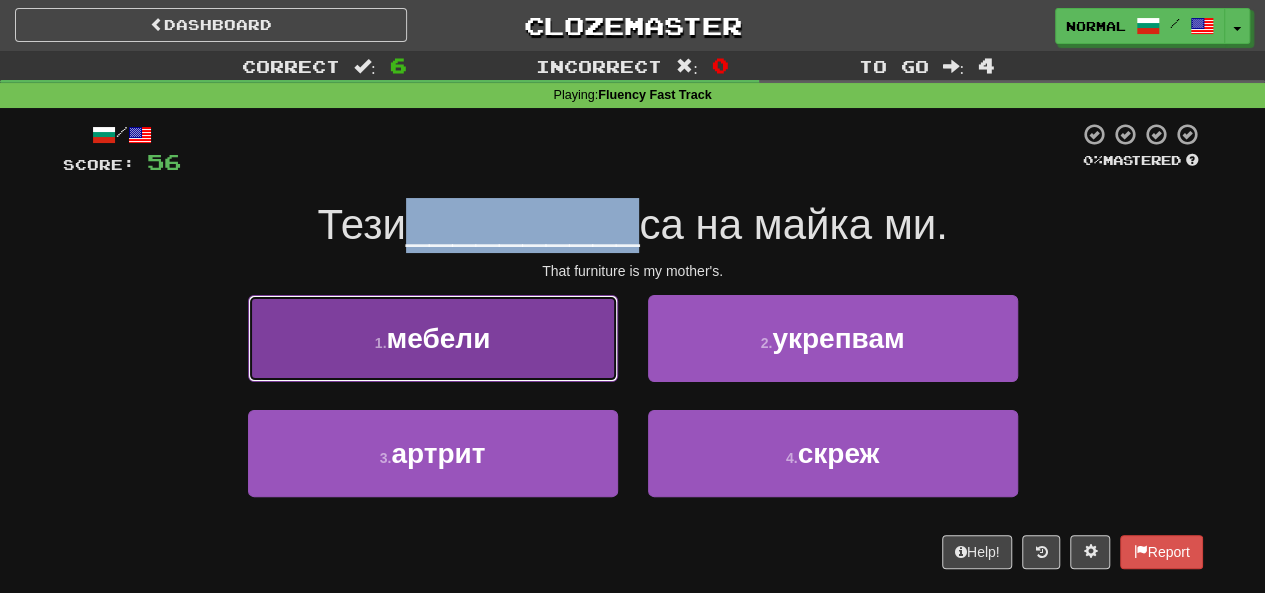 click on "1 .  мебели" at bounding box center (433, 338) 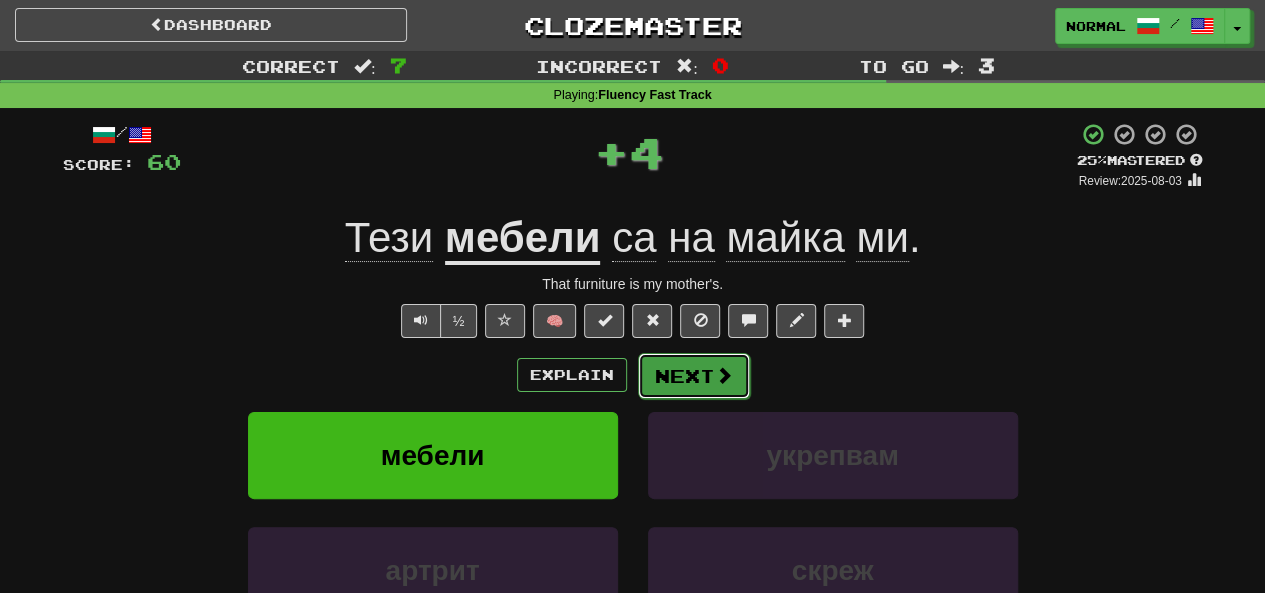 click on "Next" at bounding box center [694, 376] 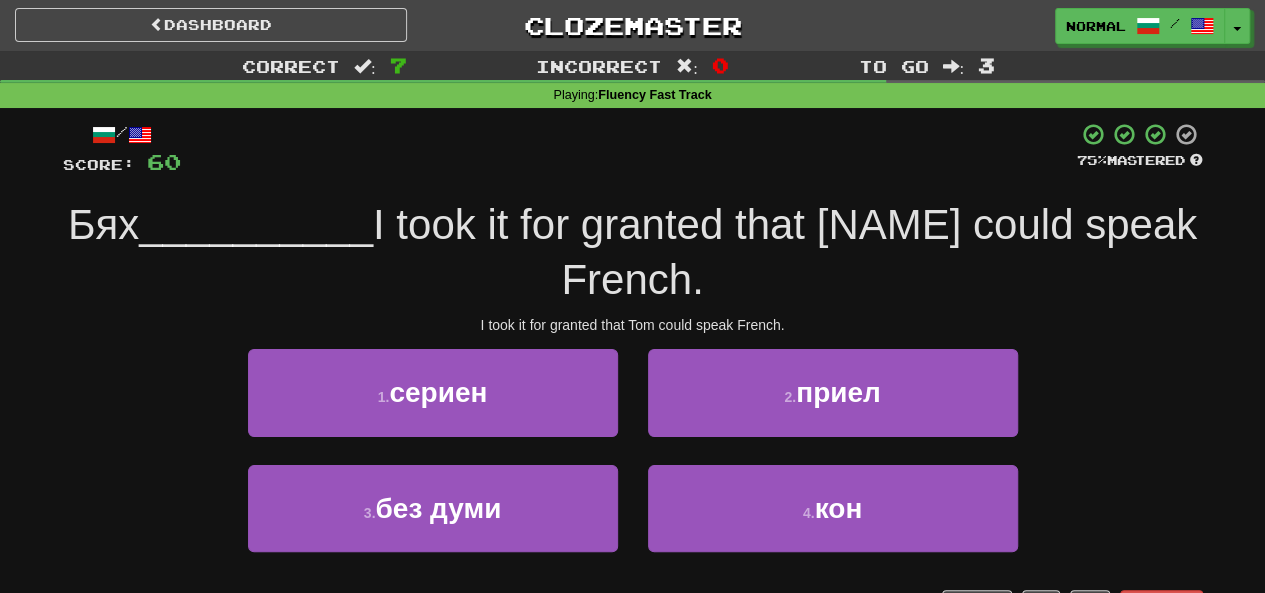 click on "за дадено, че Том може да говори френски." at bounding box center [785, 252] 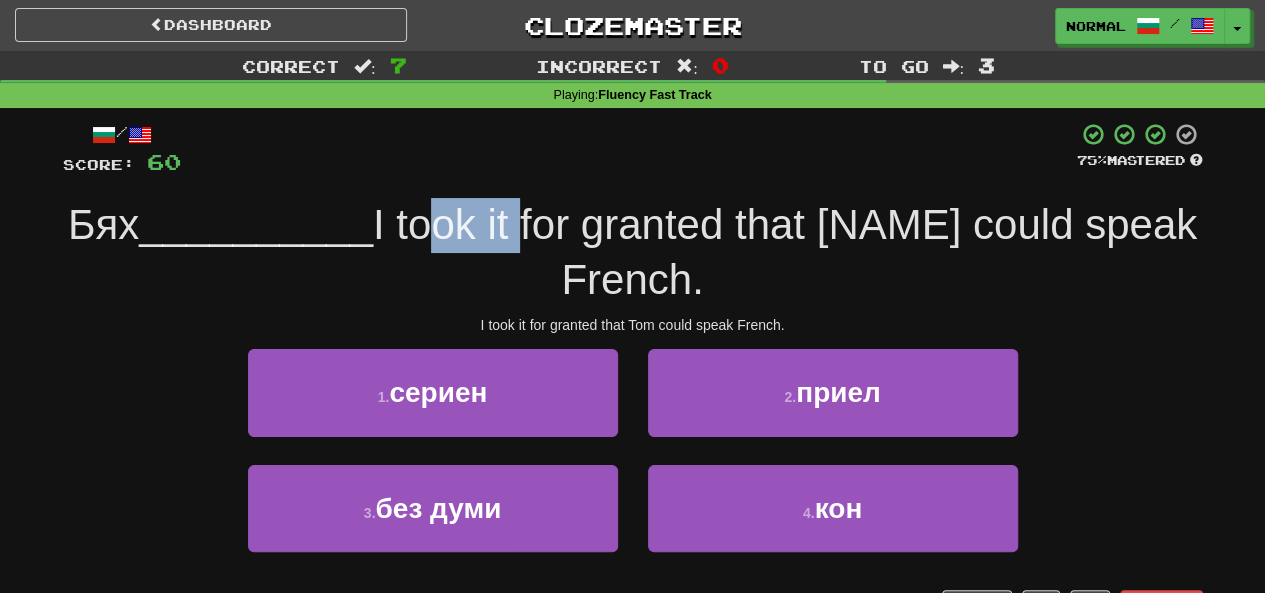 click on "за дадено, че Том може да говори френски." at bounding box center (785, 252) 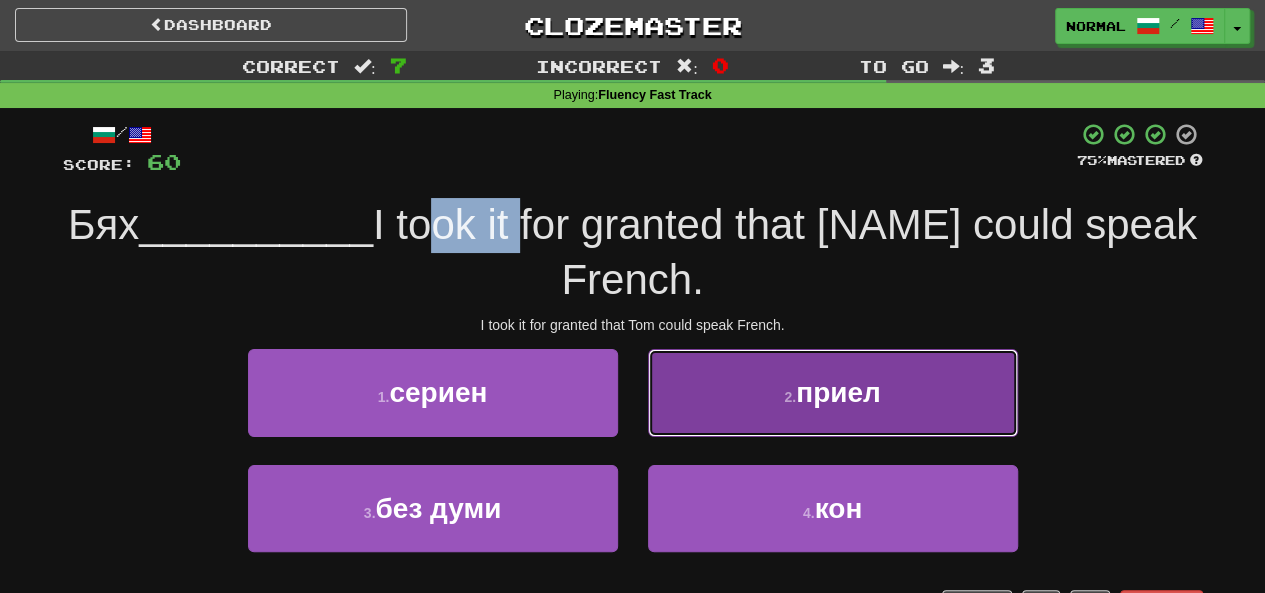 click on "2 .  приел" at bounding box center (833, 392) 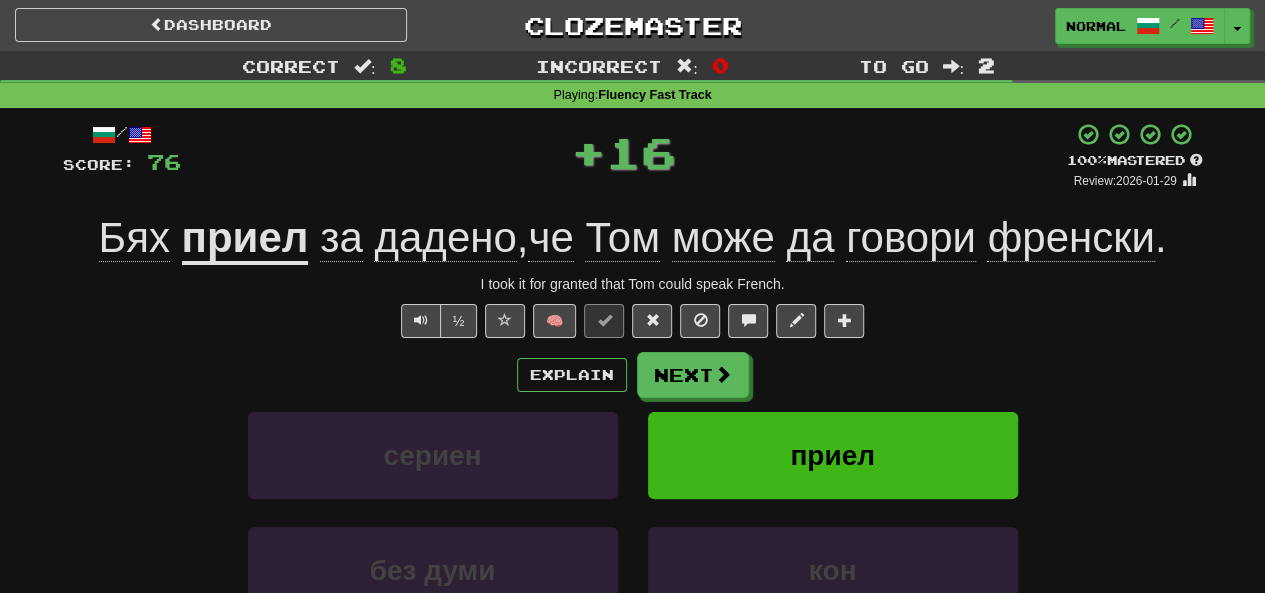 click on "Explain Next сериен приел без думи кон Learn more: сериен приел без думи кон" at bounding box center (633, 512) 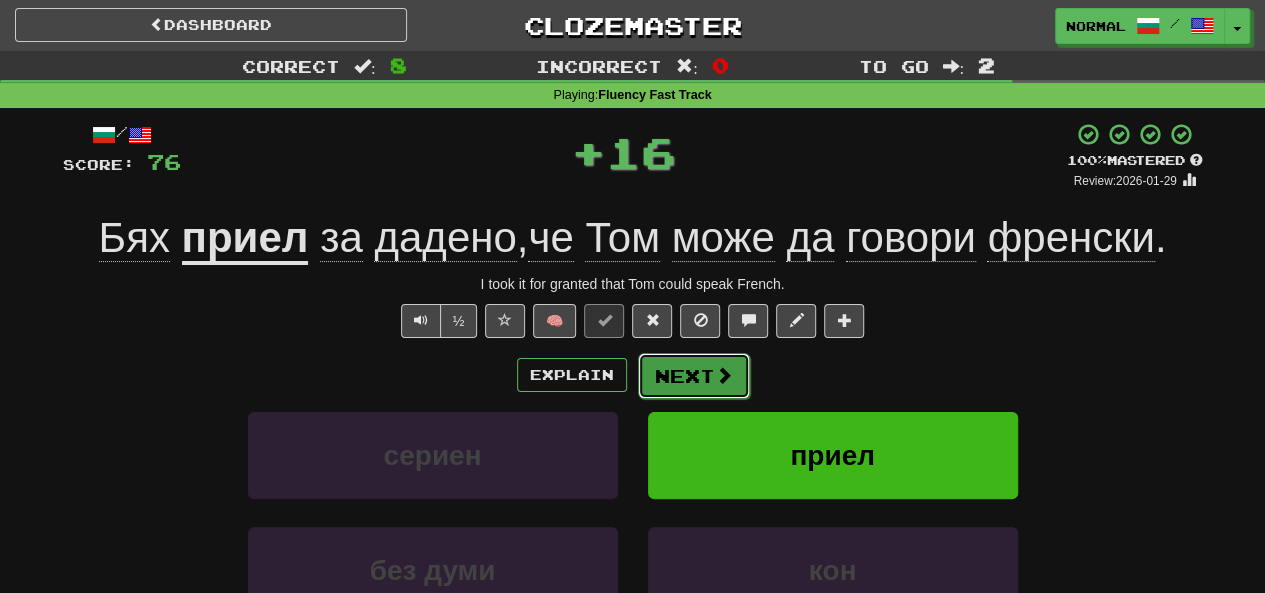 click on "Next" at bounding box center (694, 376) 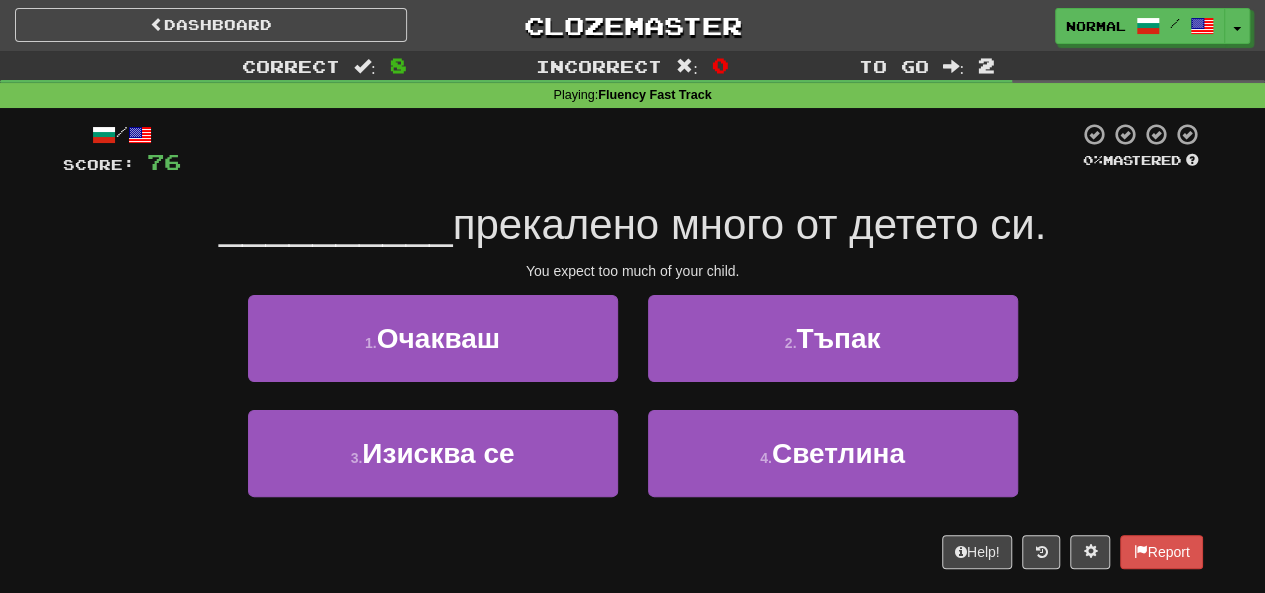 click on "прекалено много от детето си." at bounding box center (750, 224) 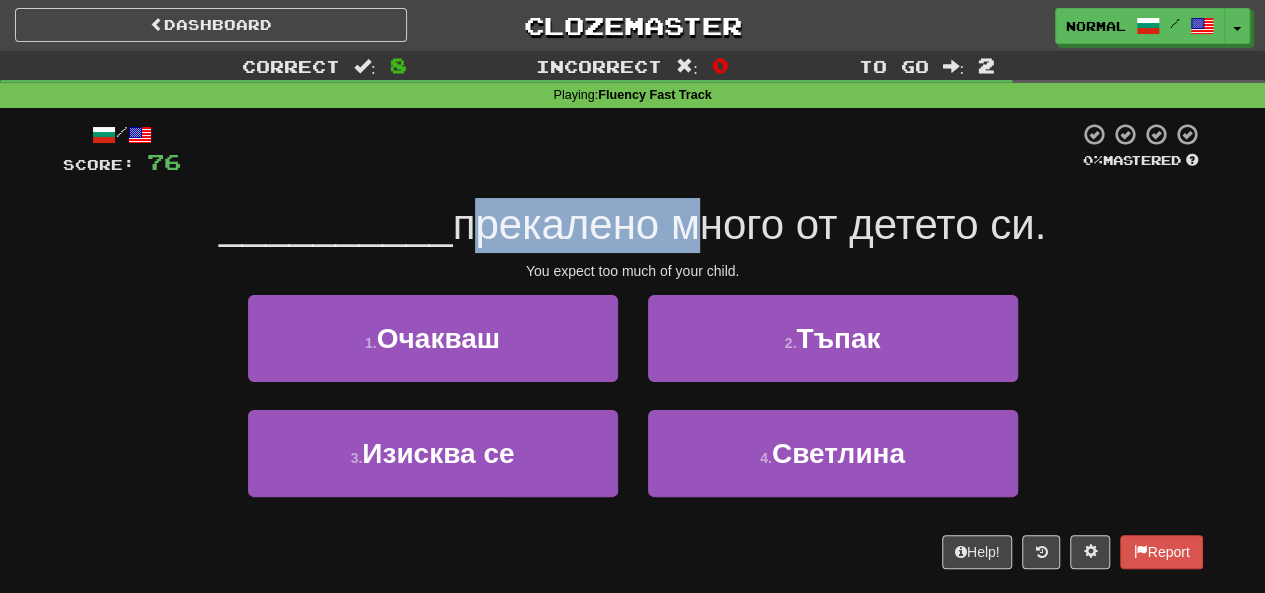 click on "прекалено много от детето си." at bounding box center (750, 224) 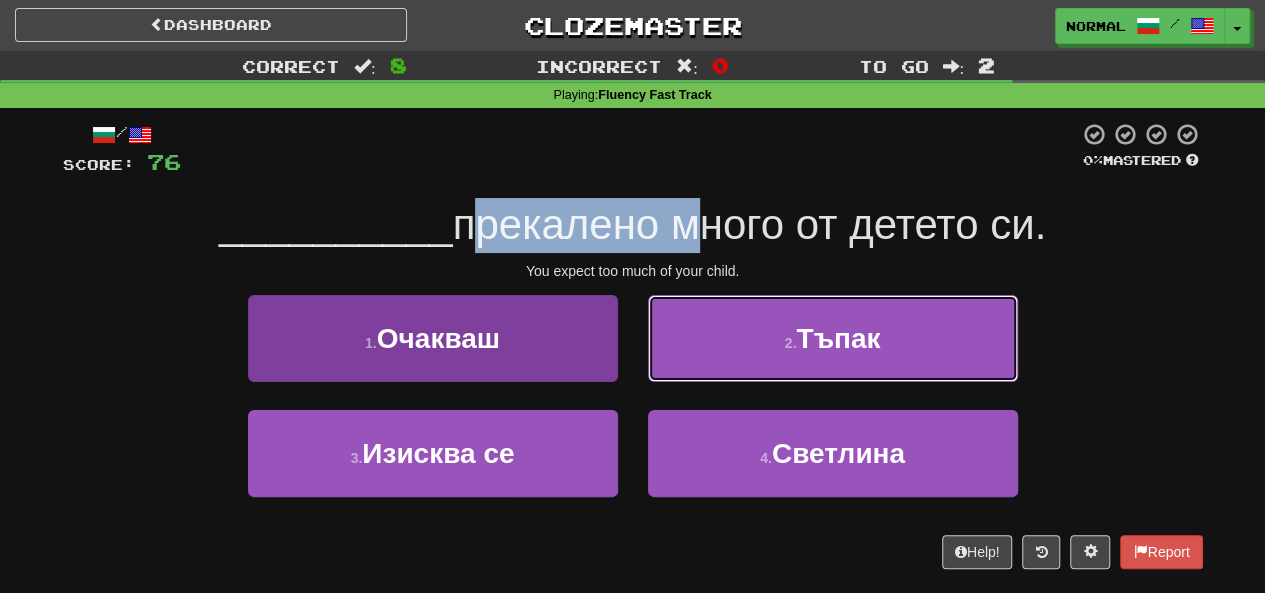 drag, startPoint x: 673, startPoint y: 309, endPoint x: 579, endPoint y: 321, distance: 94.76286 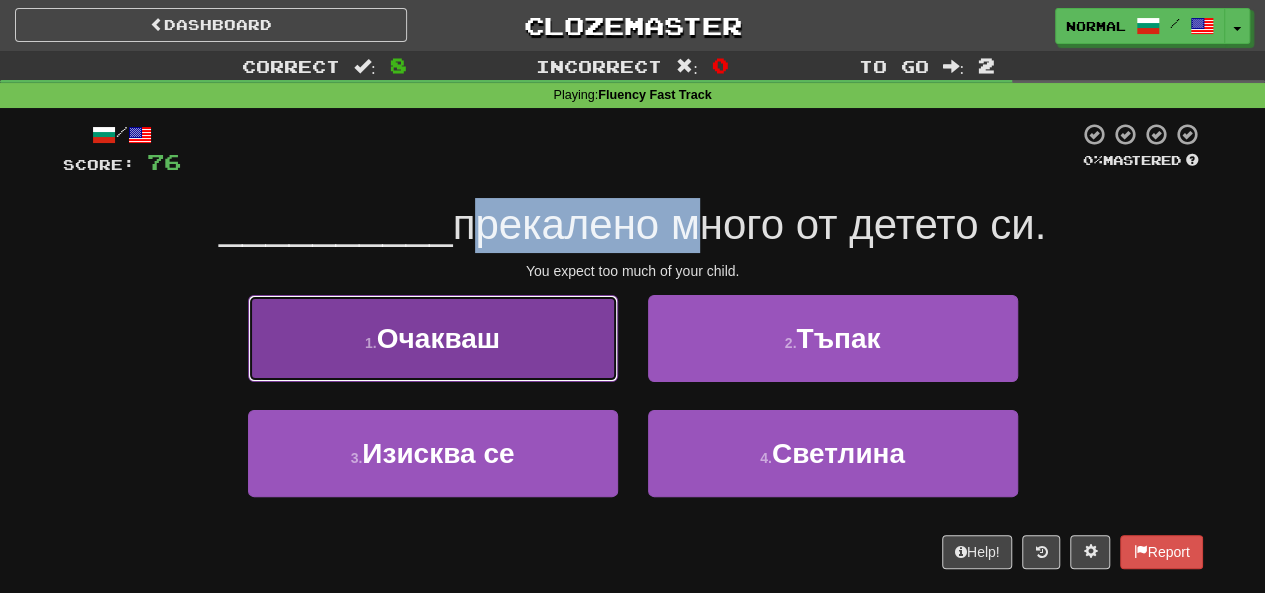 click on "1 .  Очакваш" at bounding box center (433, 338) 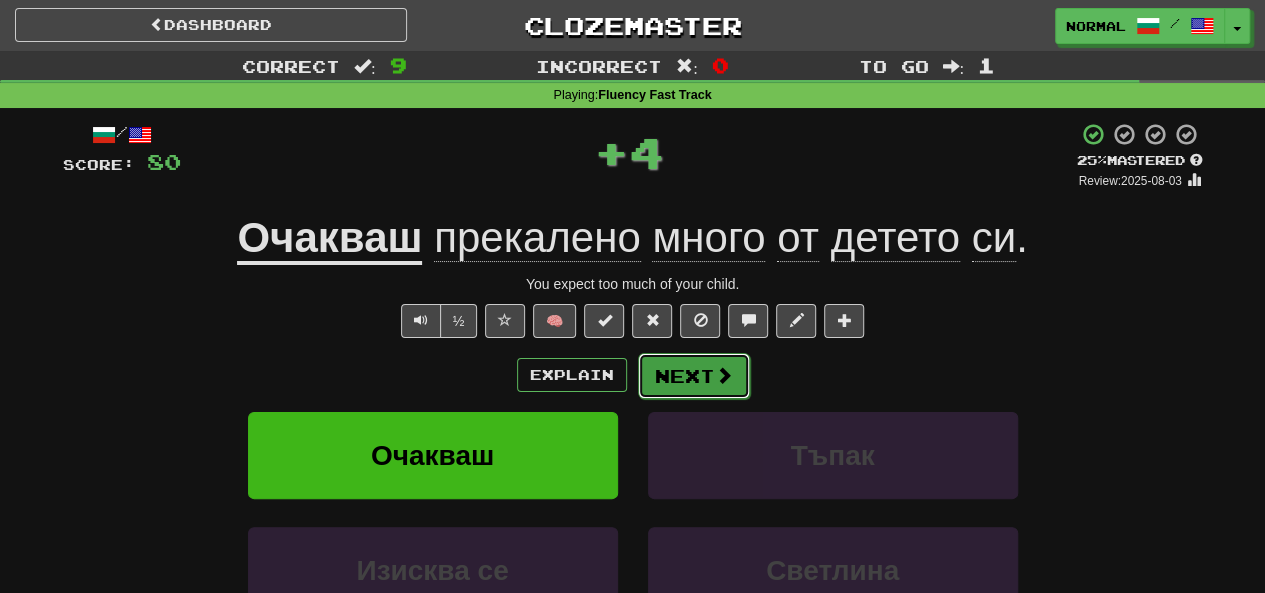 click on "Next" at bounding box center (694, 376) 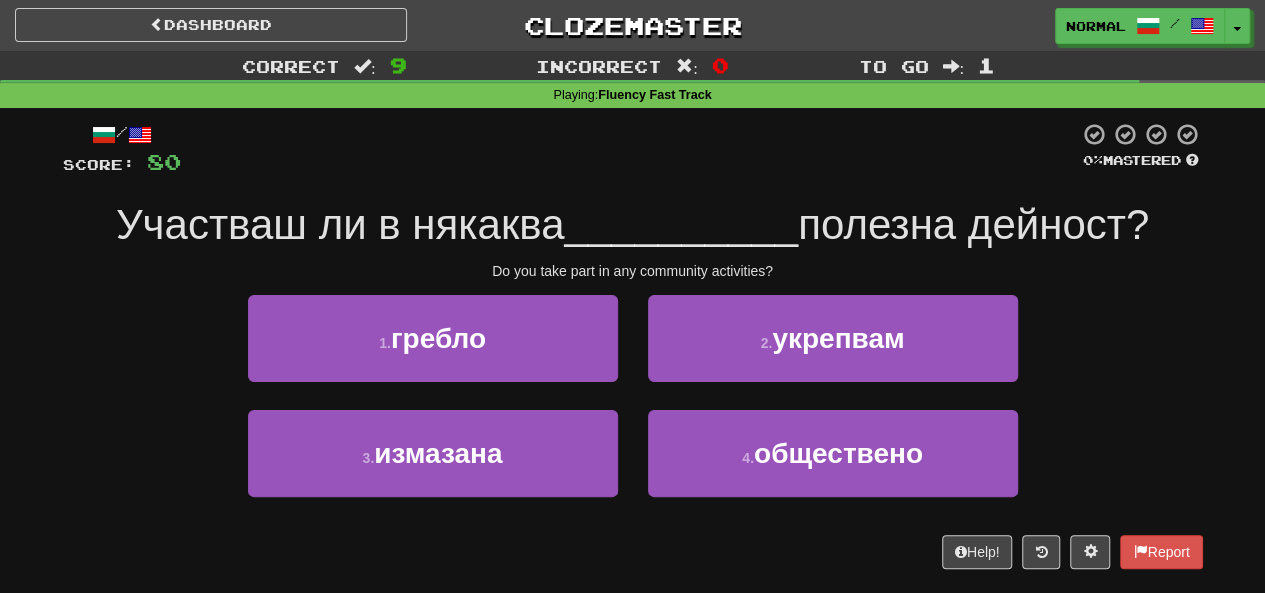 click on "Участваш ли в някаква" at bounding box center (340, 224) 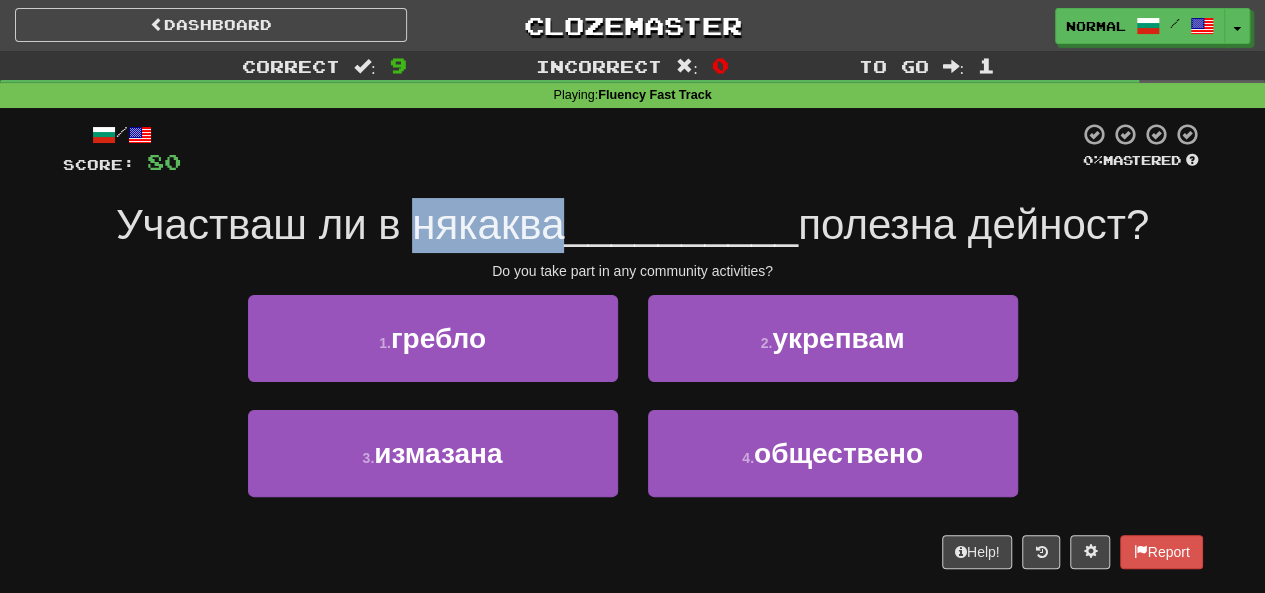 click on "Участваш ли в някаква" at bounding box center [340, 224] 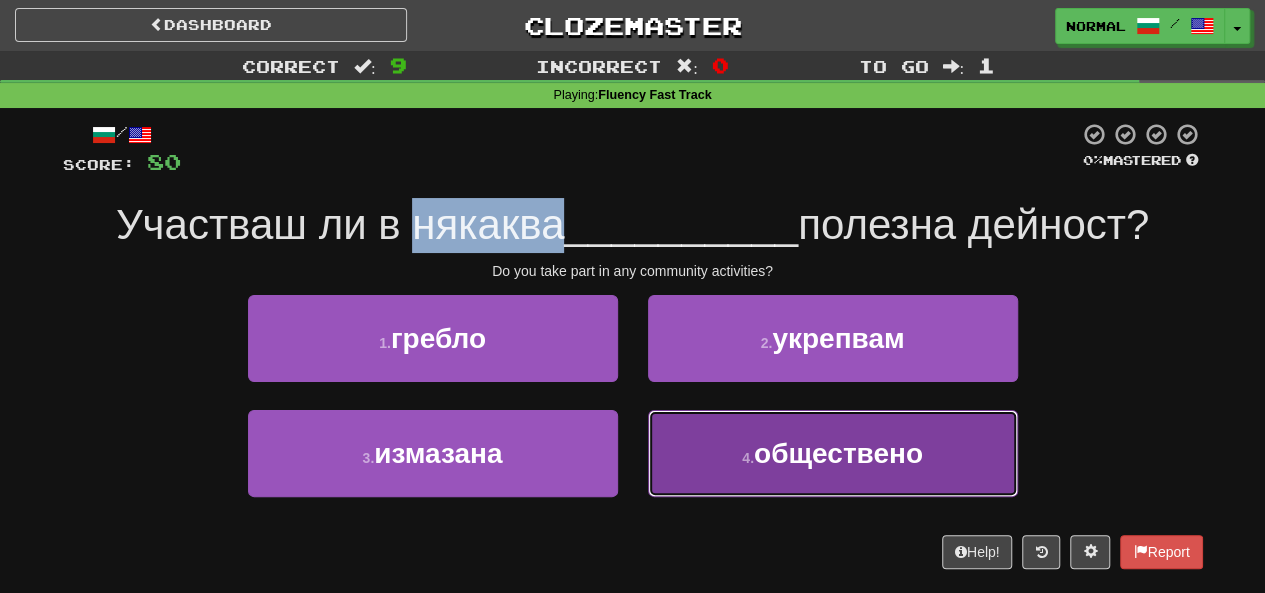 click on "обществено" at bounding box center [838, 453] 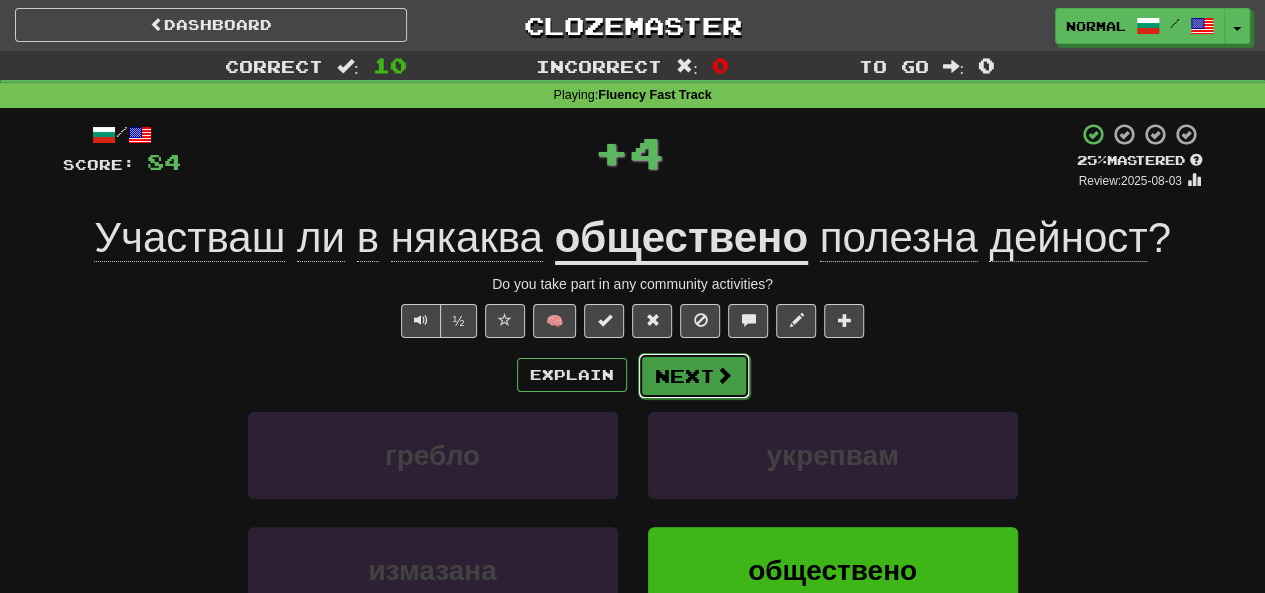 click on "Next" at bounding box center [694, 376] 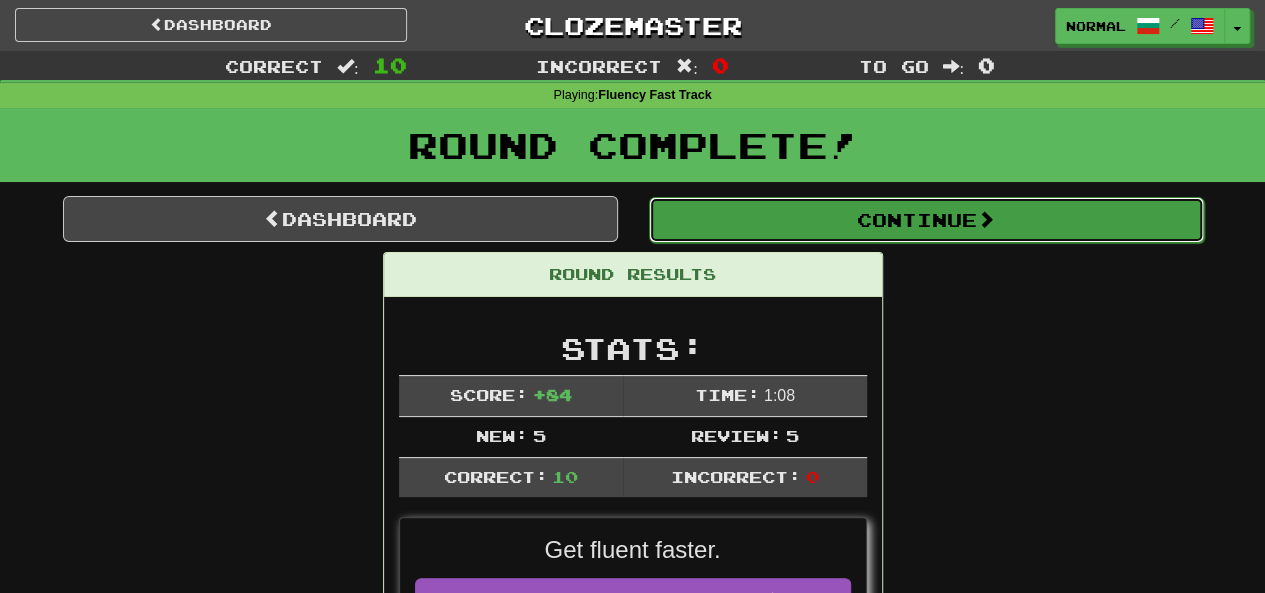 click on "Continue" at bounding box center [926, 220] 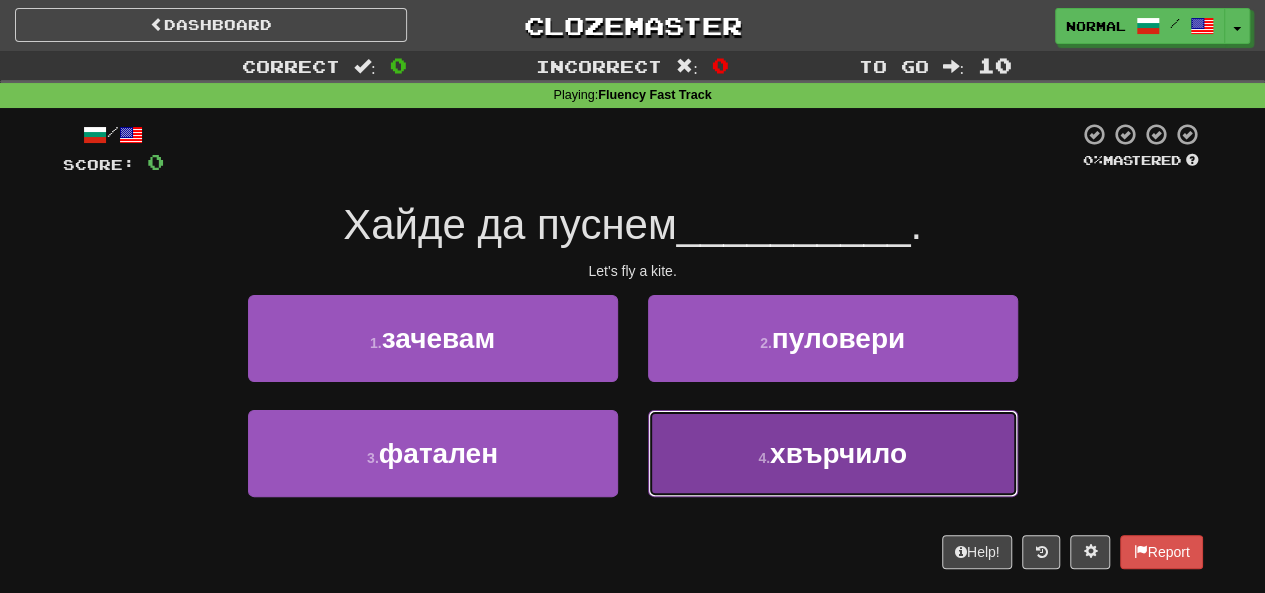 click on "4 .  хвърчило" at bounding box center (833, 453) 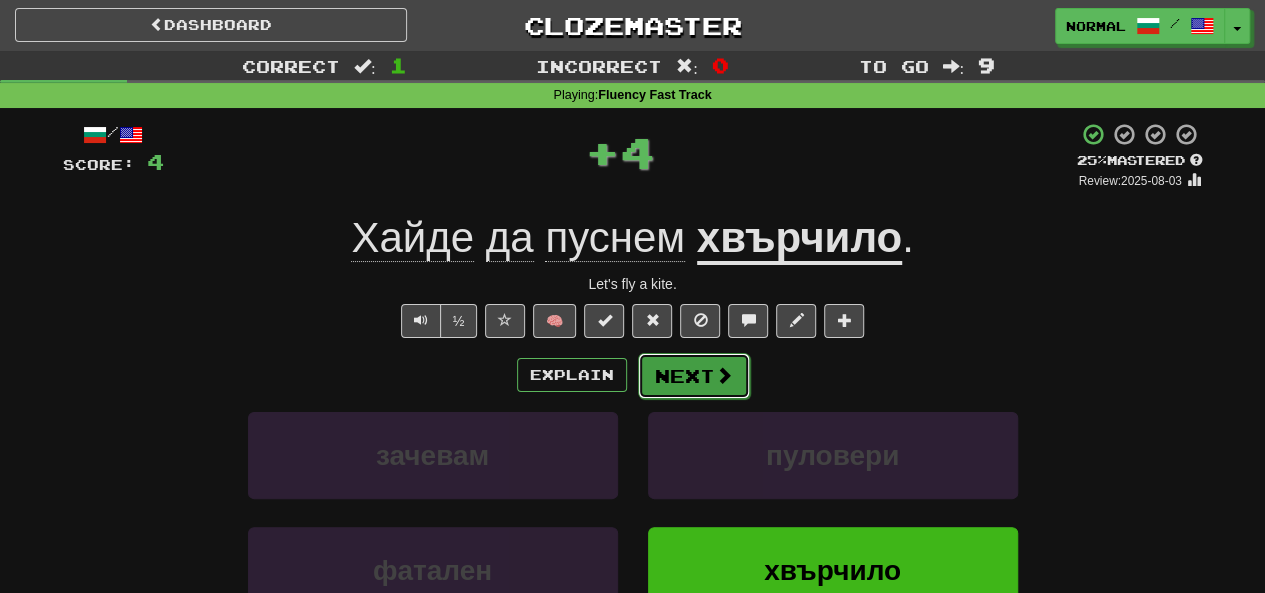 click on "Next" at bounding box center (694, 376) 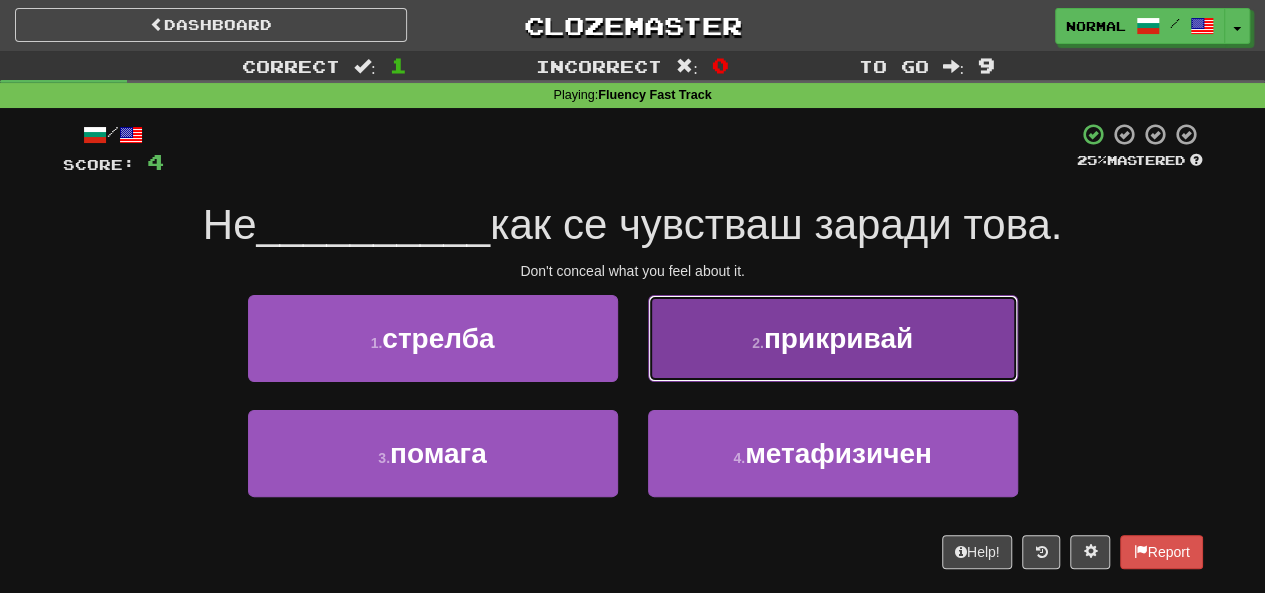 click on "прикривай" at bounding box center [838, 338] 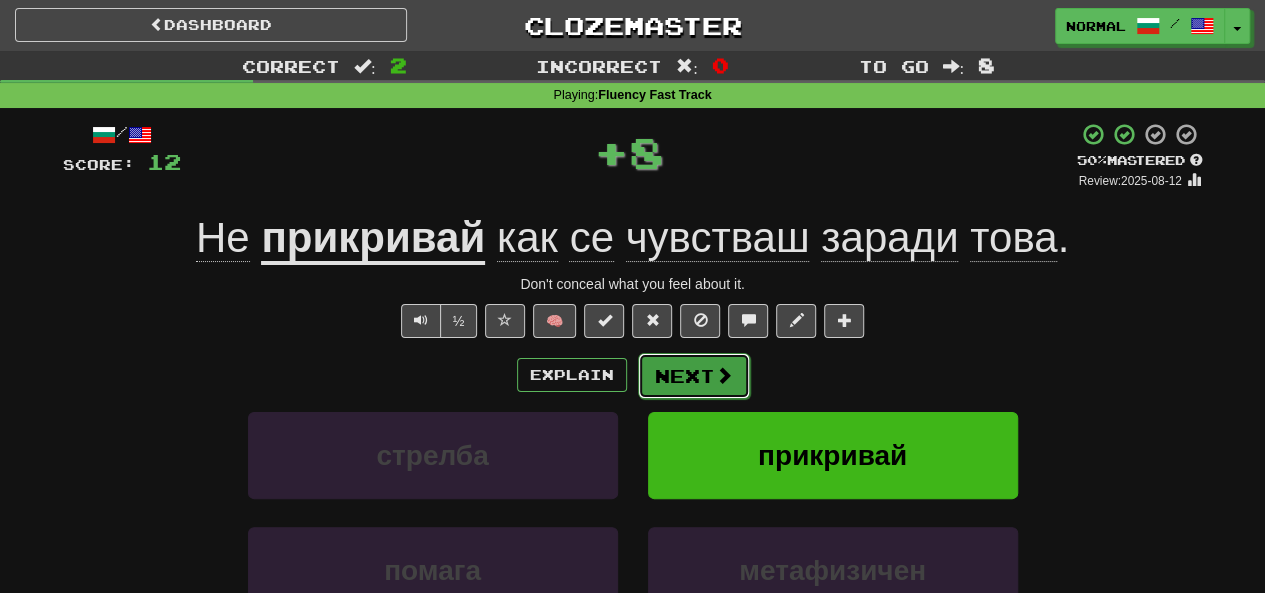 click at bounding box center (724, 375) 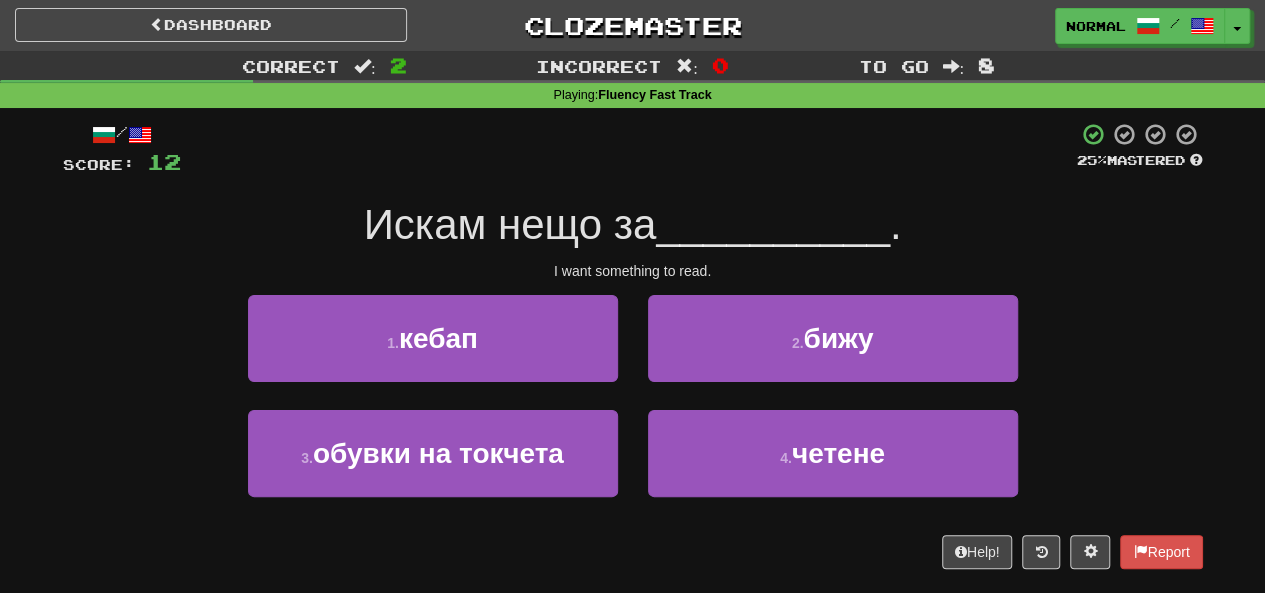 click on "Искам нещо за" at bounding box center [510, 224] 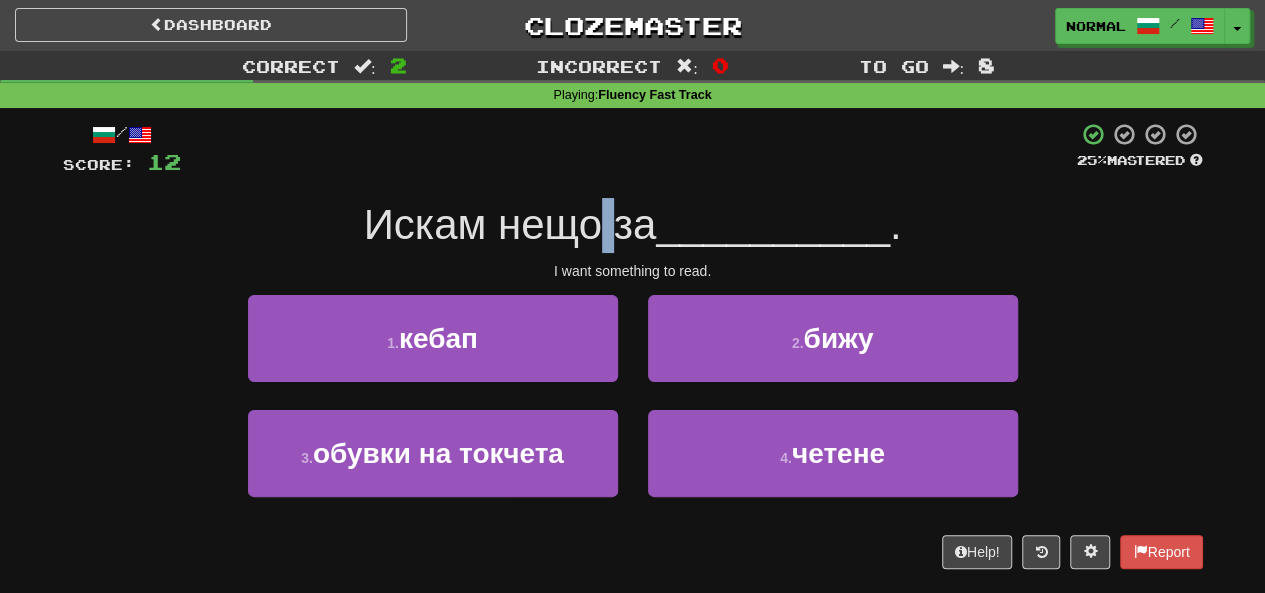 click on "Искам нещо за" at bounding box center (510, 224) 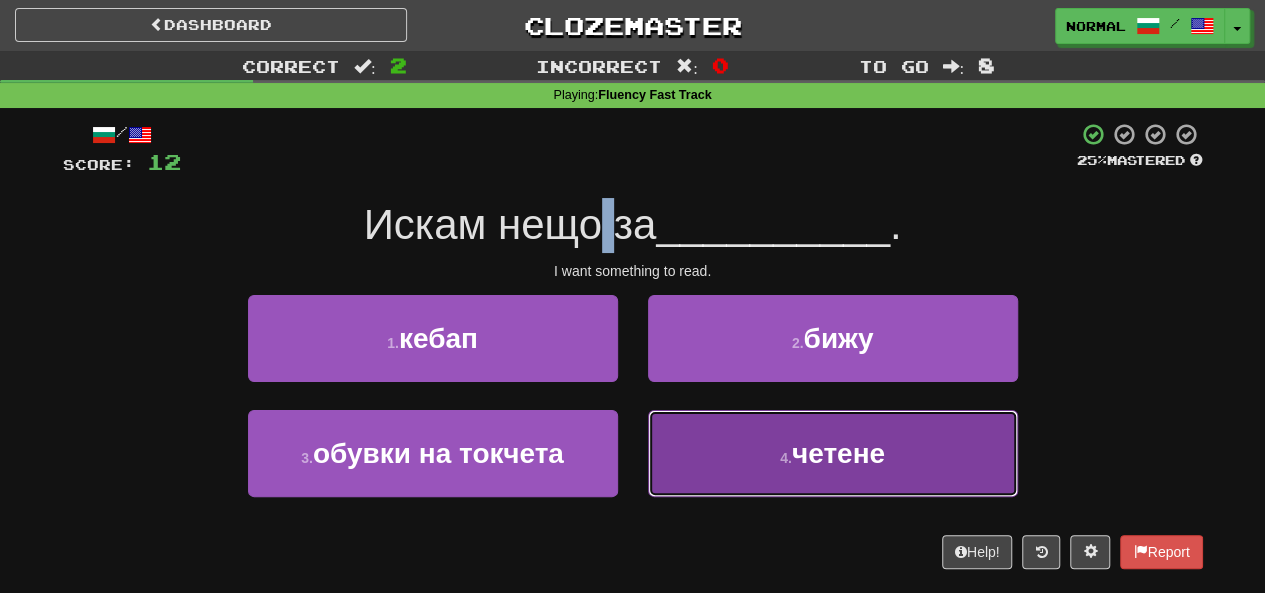 click on "4 .  четене" at bounding box center [833, 453] 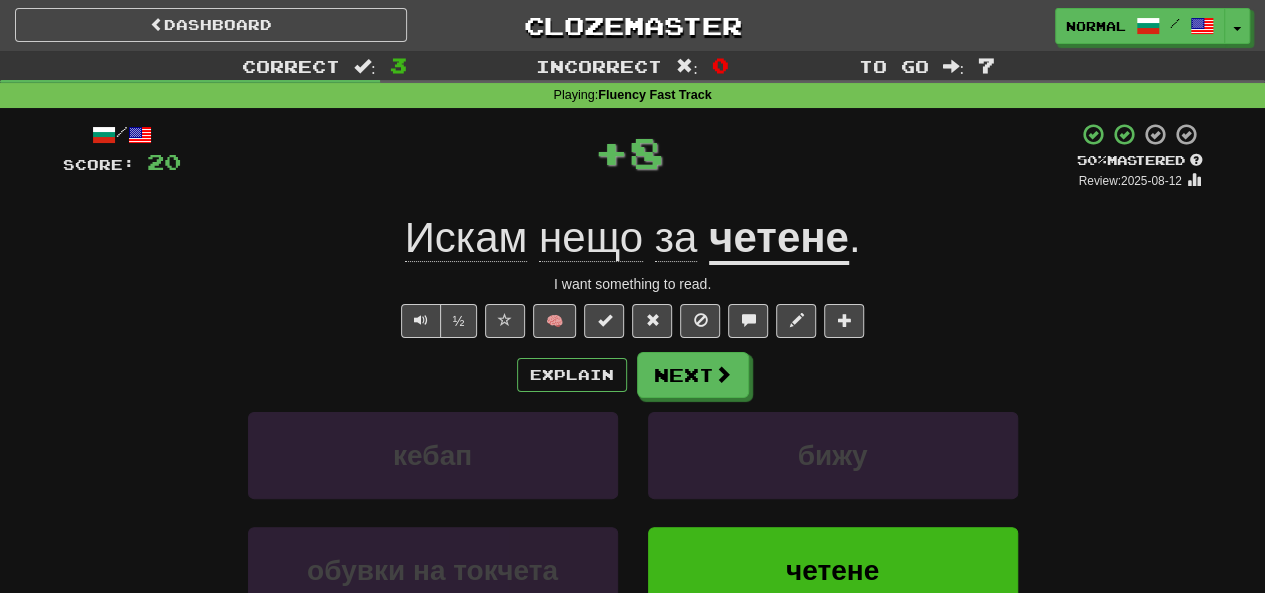 click on "Explain Next кебап бижу обувки на токчета четене Learn more: кебап бижу обувки на токчета четене" at bounding box center [633, 512] 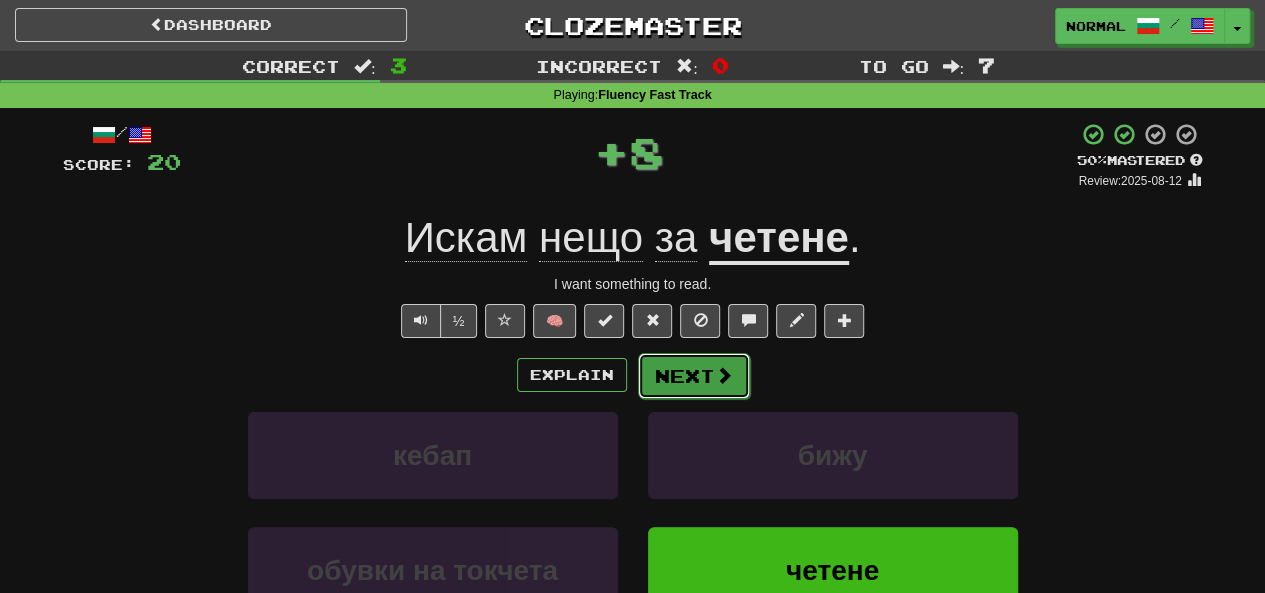click on "Next" at bounding box center (694, 376) 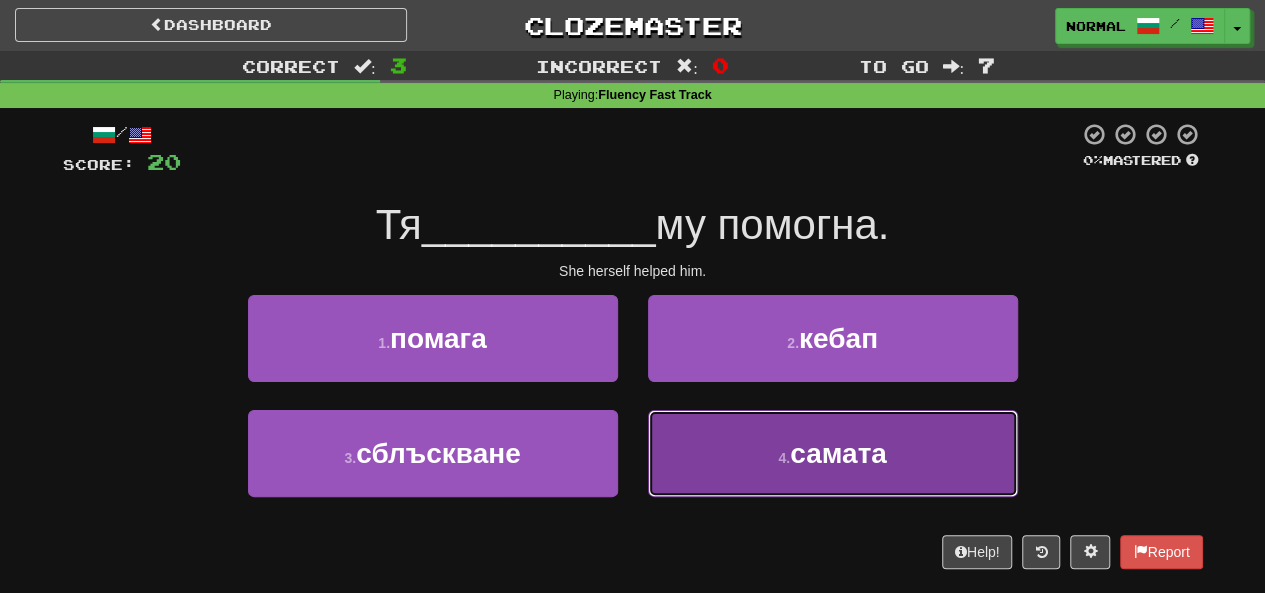 click on "4 .  самата" at bounding box center (833, 453) 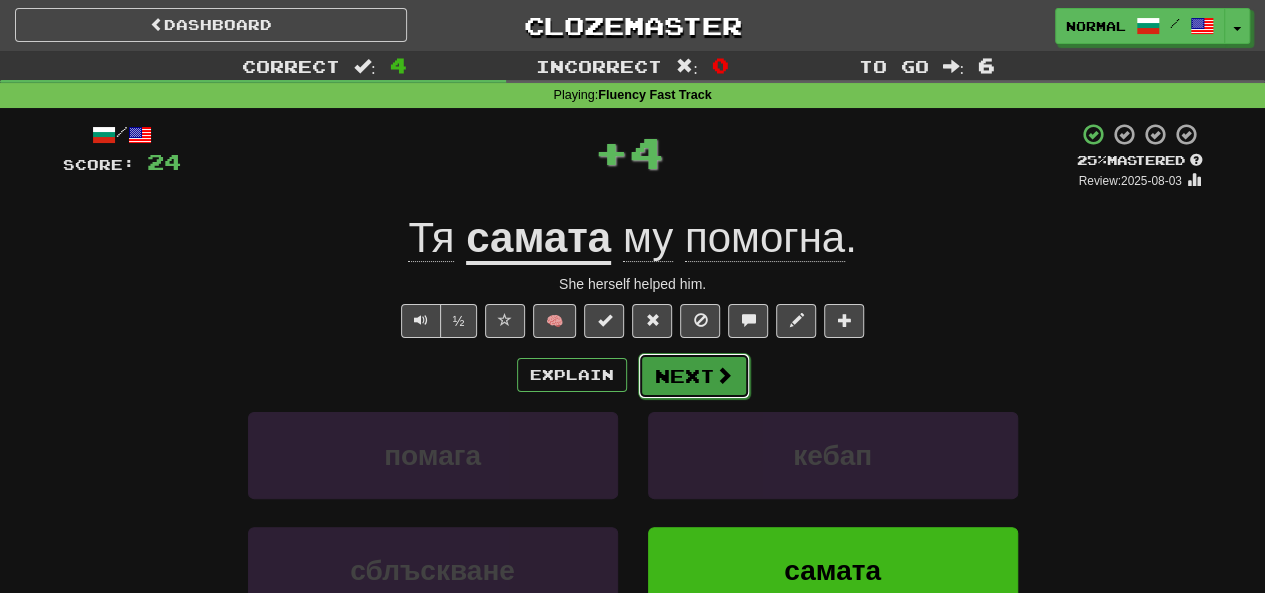 click on "Next" at bounding box center (694, 376) 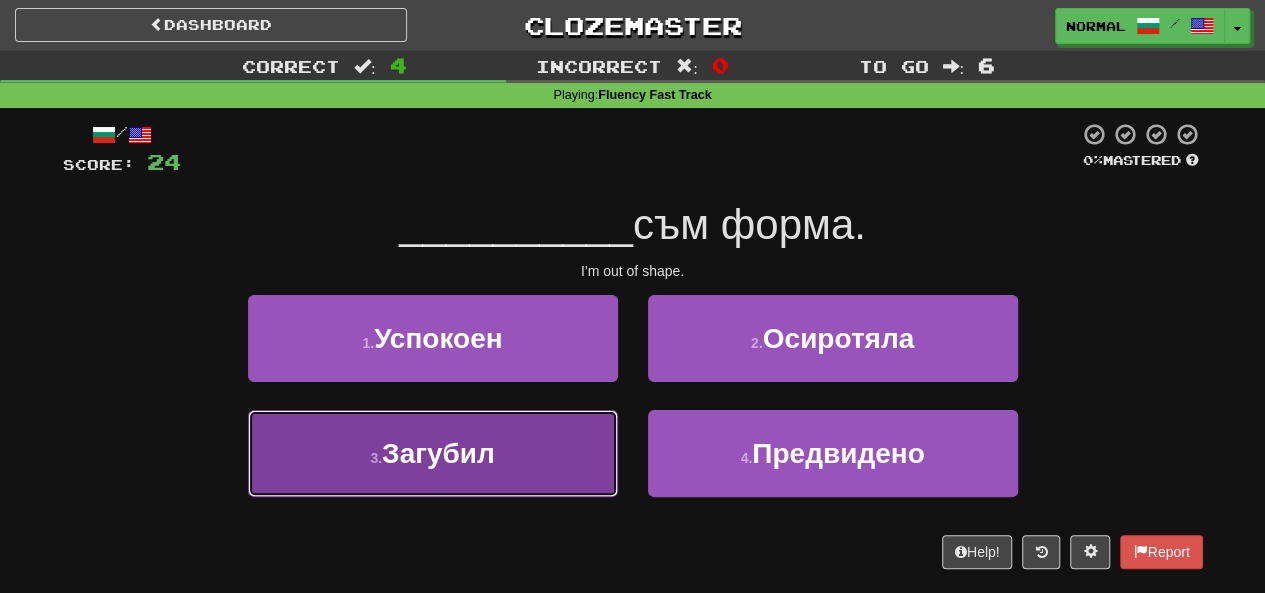 click on "3 .  Загубил" at bounding box center [433, 453] 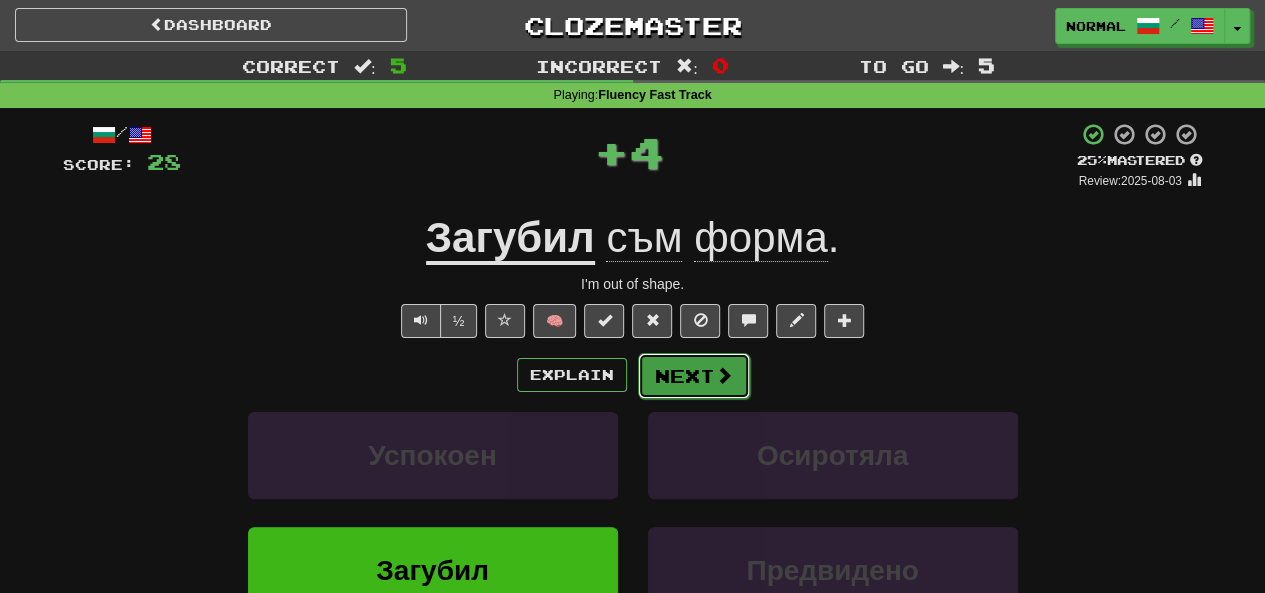 click on "Next" at bounding box center [694, 376] 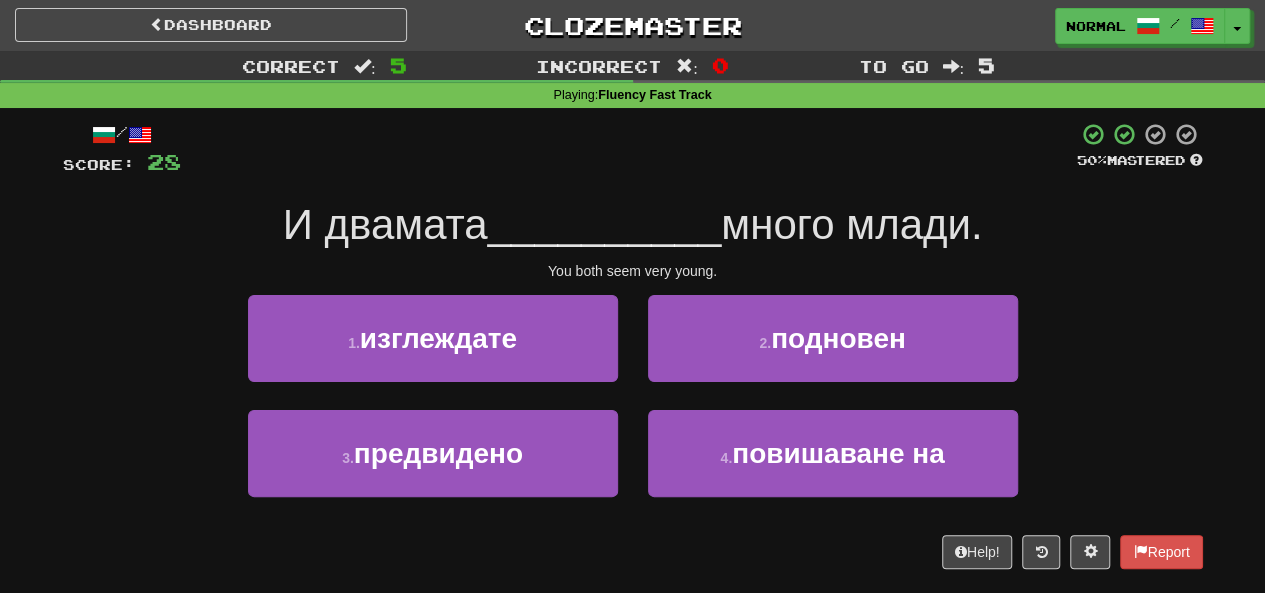 click on "И двамата" at bounding box center [385, 224] 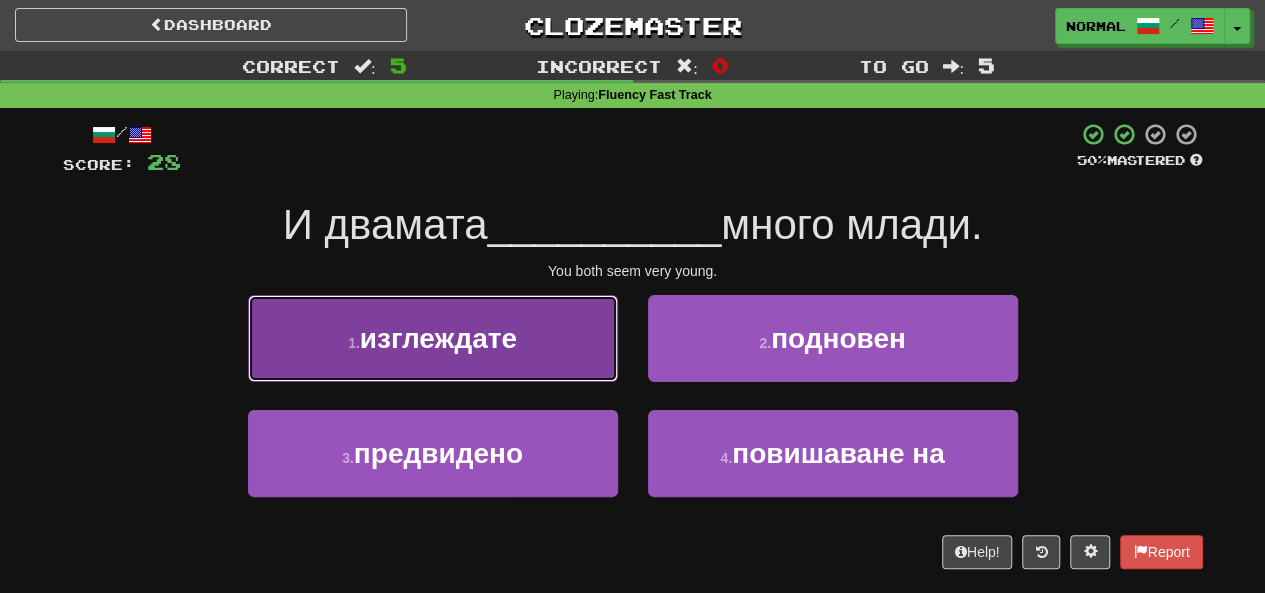 click on "изглеждате" at bounding box center (438, 338) 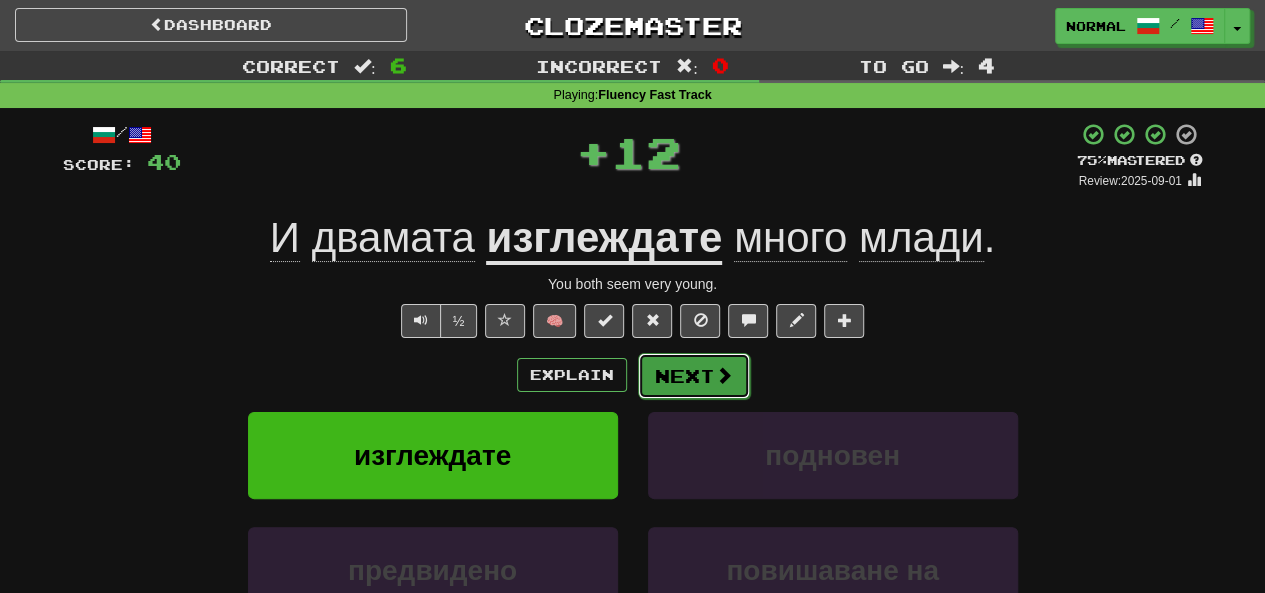 click on "Next" at bounding box center [694, 376] 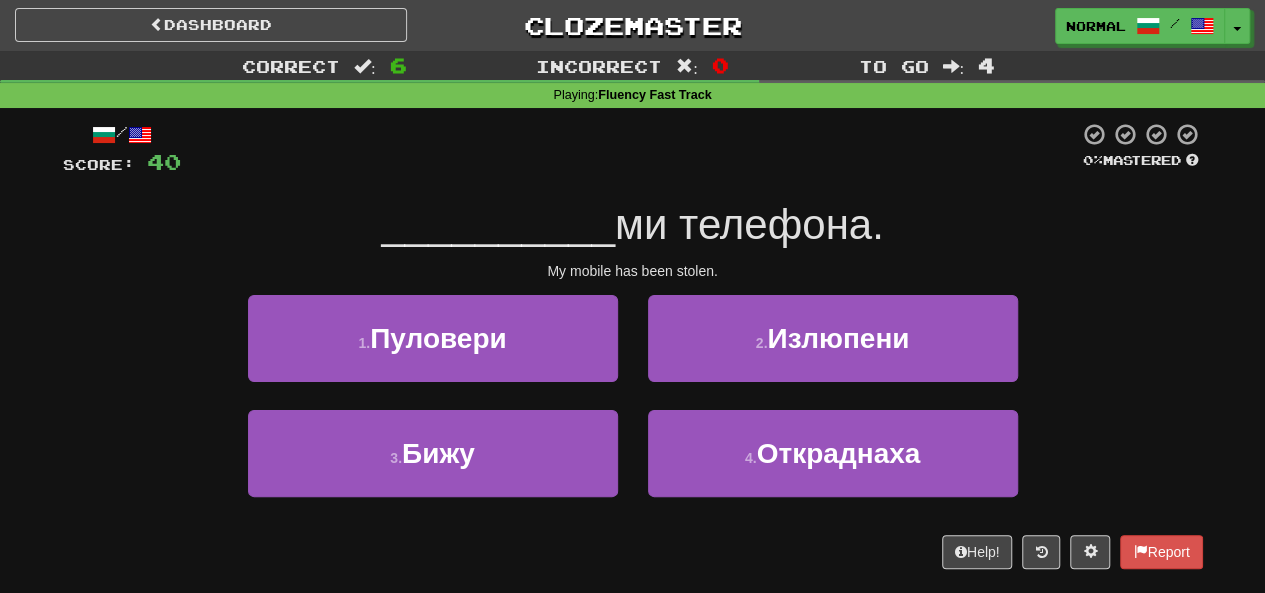 click on "ми телефона." at bounding box center [749, 224] 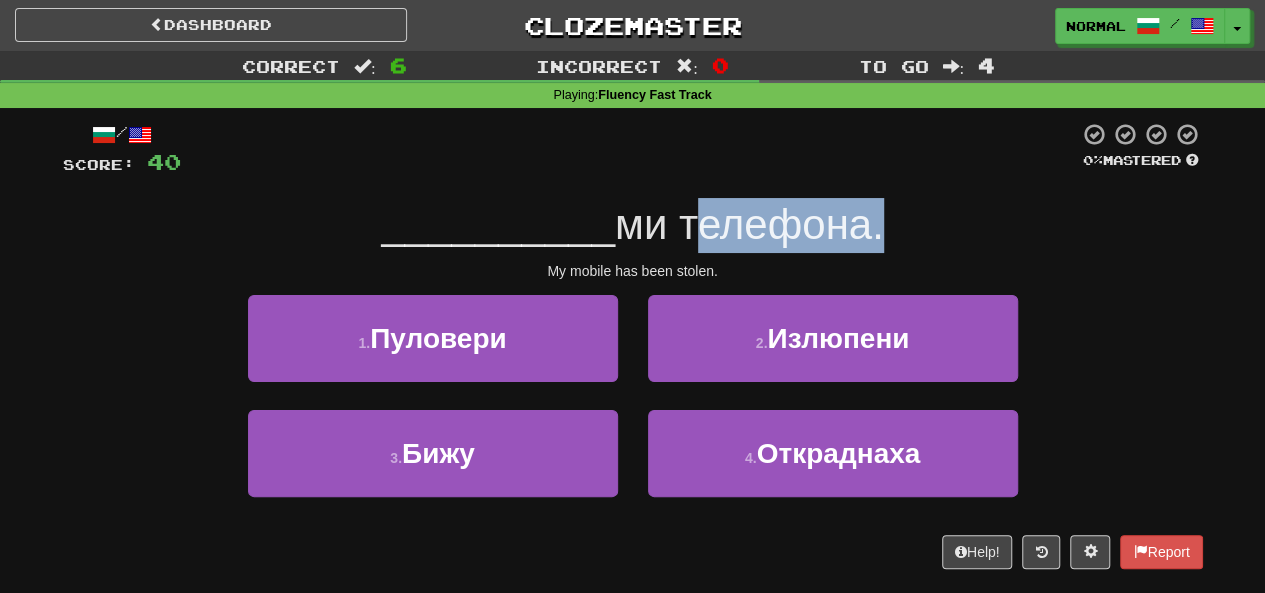 click on "ми телефона." at bounding box center (749, 224) 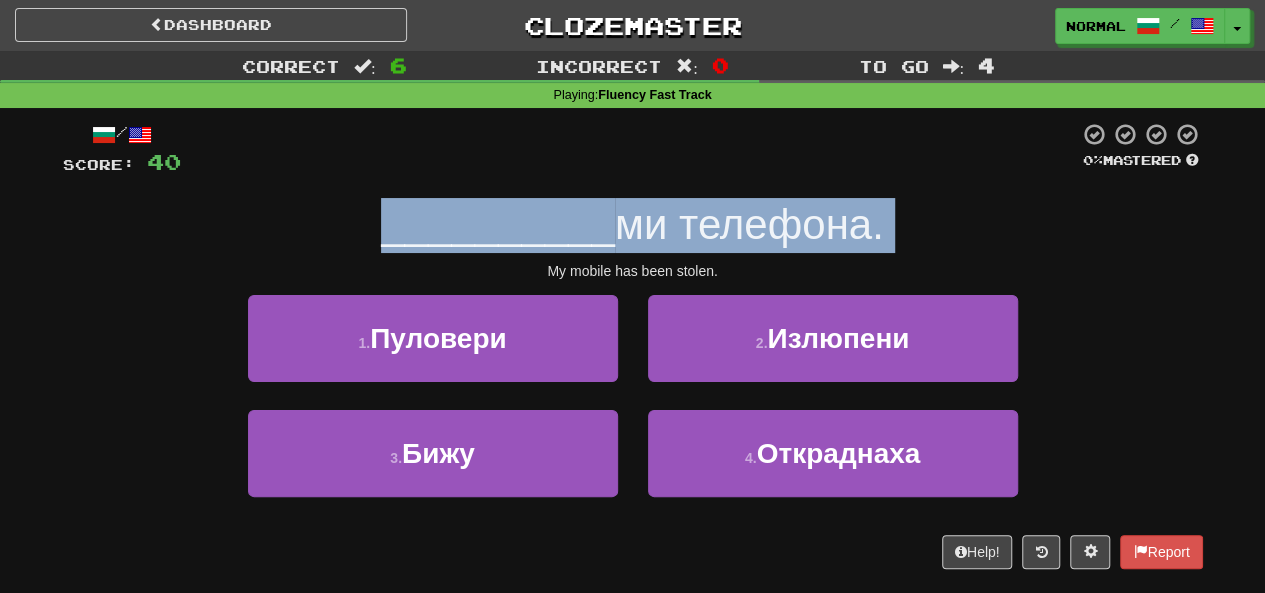 click on "ми телефона." at bounding box center (749, 224) 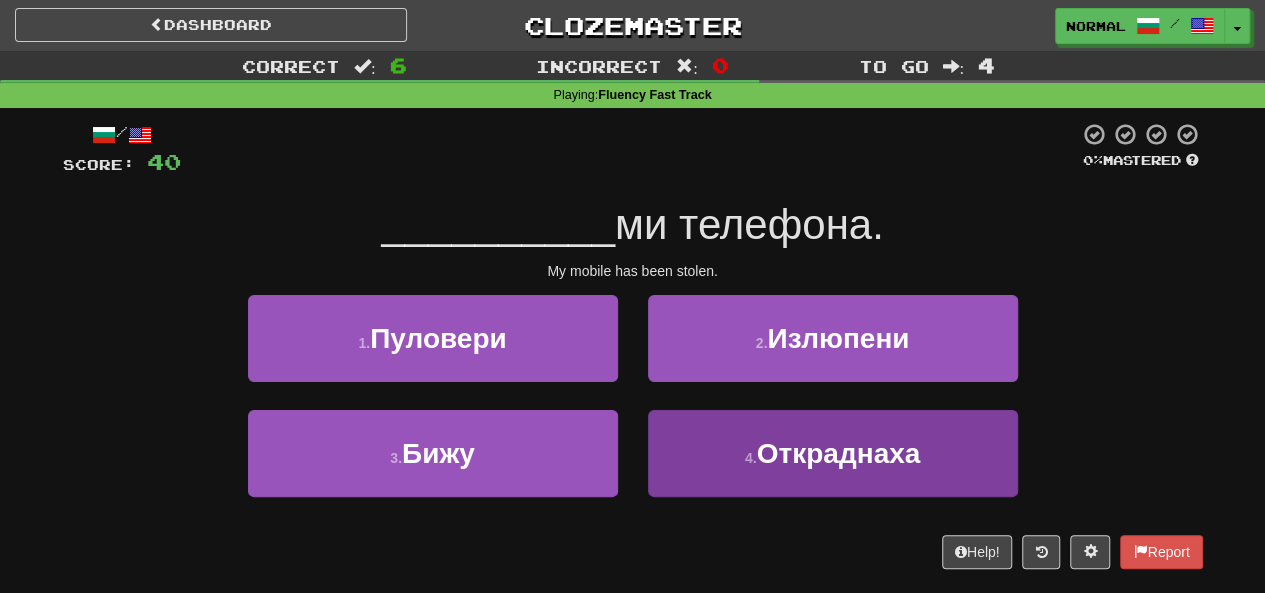 drag, startPoint x: 775, startPoint y: 505, endPoint x: 782, endPoint y: 449, distance: 56.435802 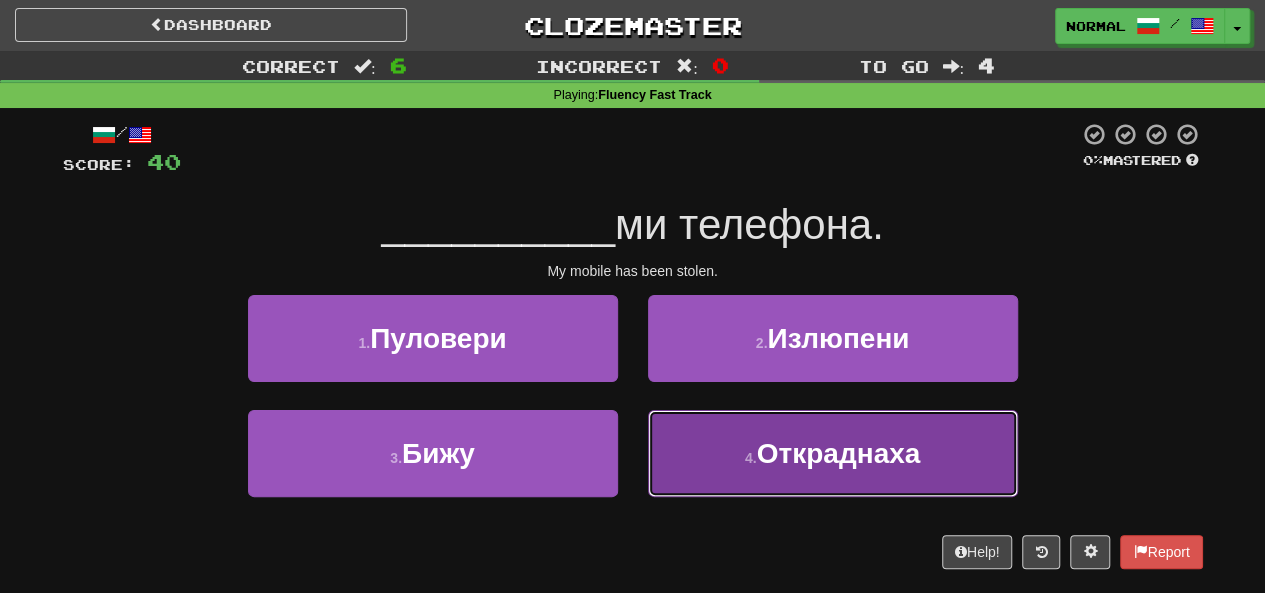 click on "Откраднаха" at bounding box center [839, 453] 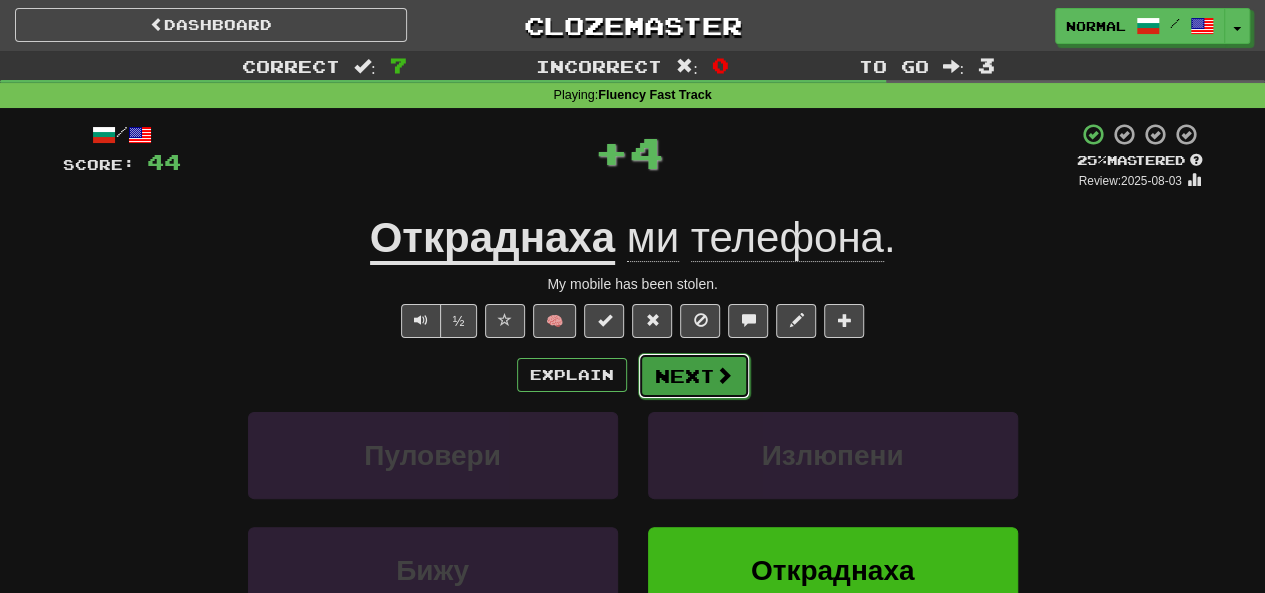 click on "Next" at bounding box center (694, 376) 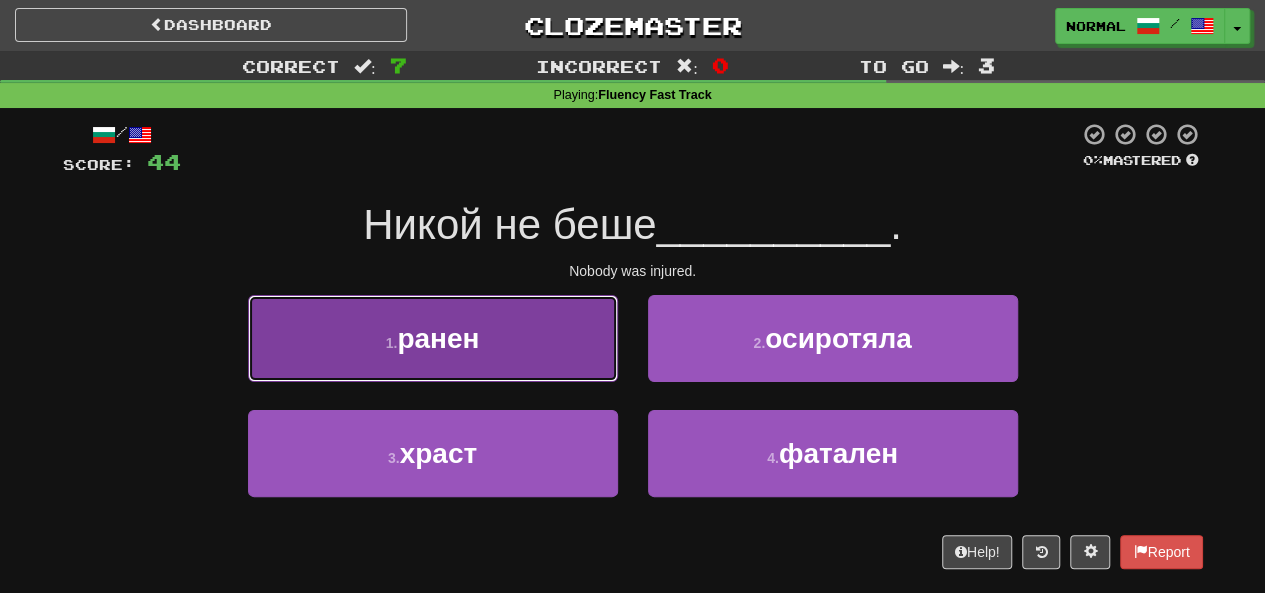 click on "1 .  ранен" at bounding box center [433, 338] 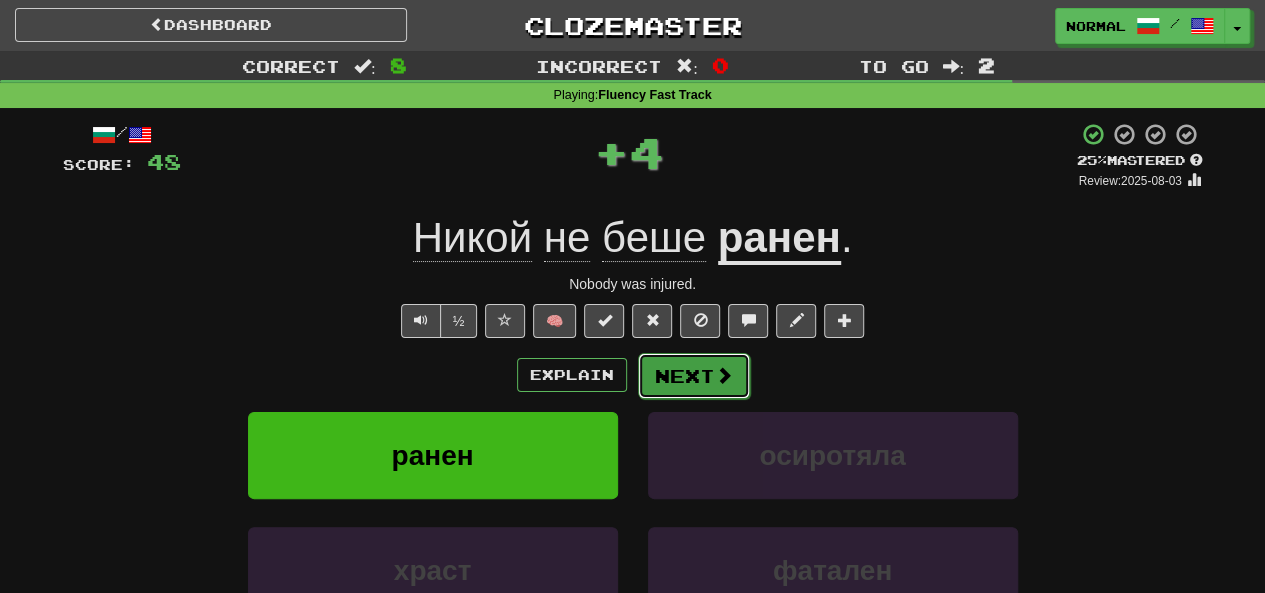click on "Next" at bounding box center [694, 376] 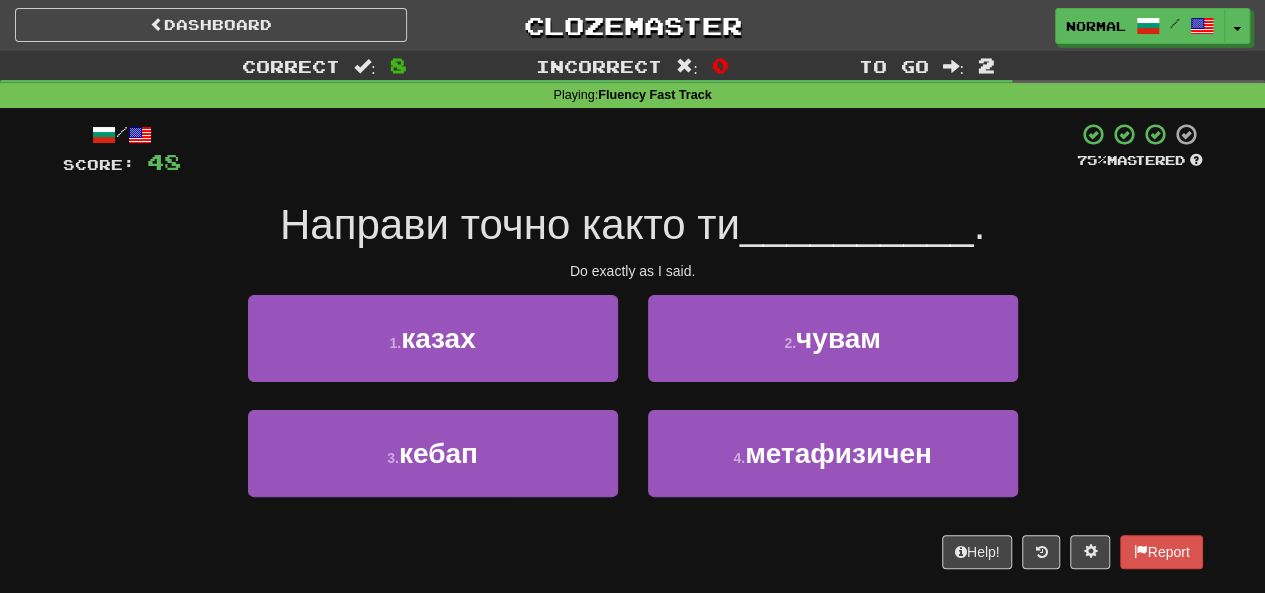 click on "Направи точно както ти" at bounding box center [510, 224] 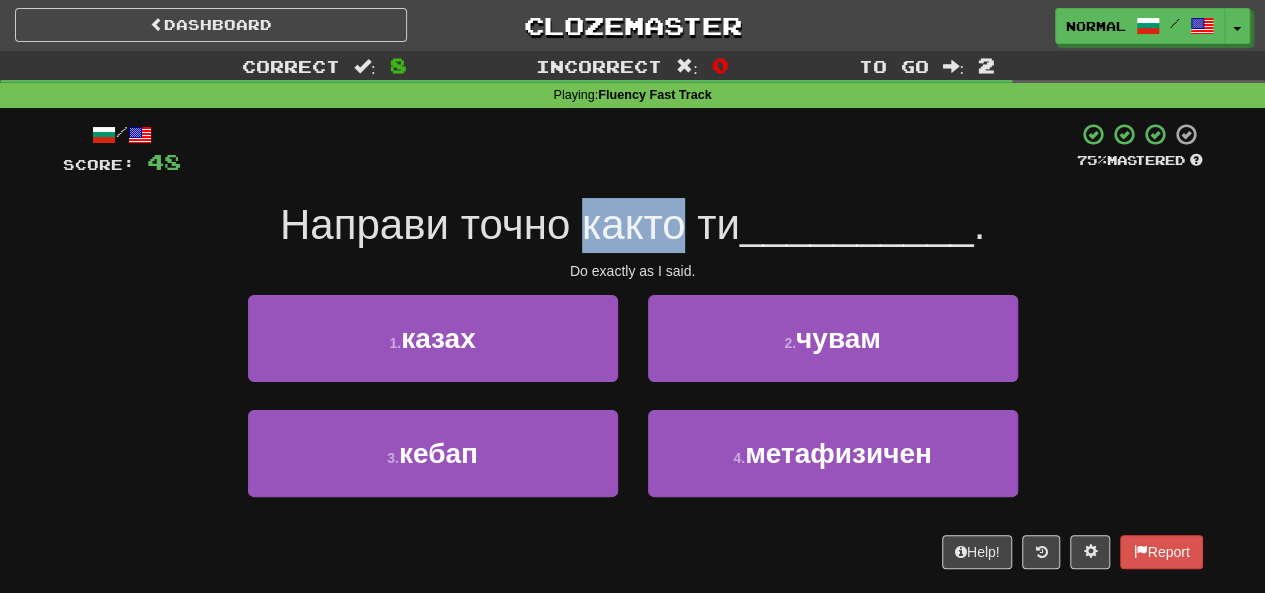 click on "Направи точно както ти" at bounding box center [510, 224] 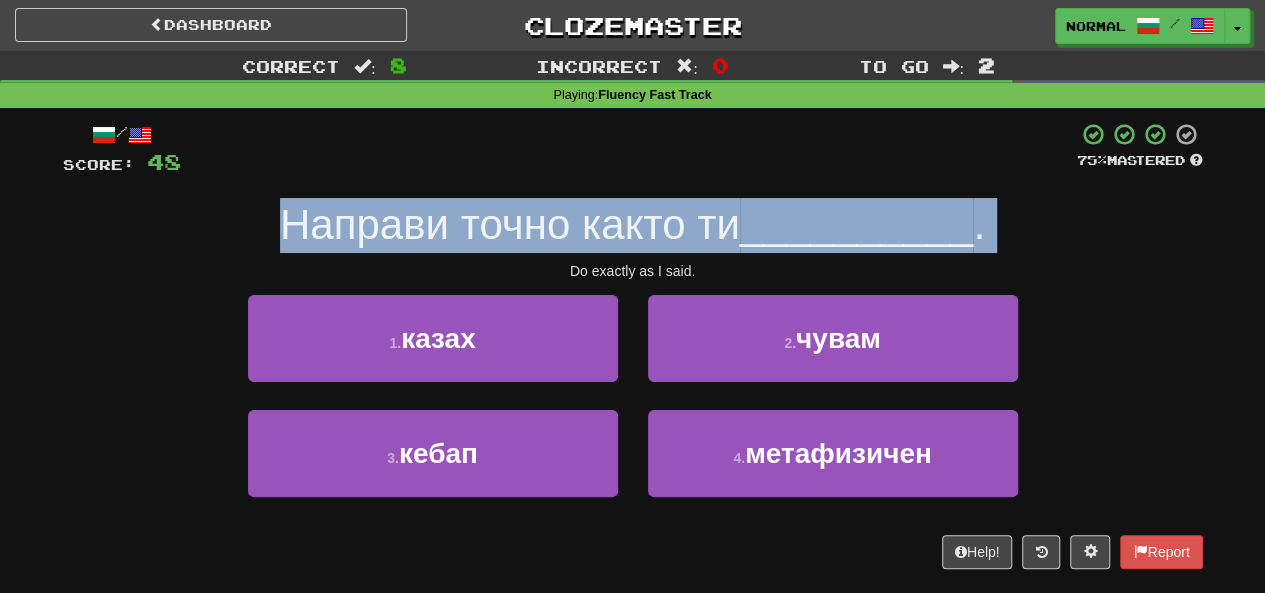click on "Направи точно както ти" at bounding box center [510, 224] 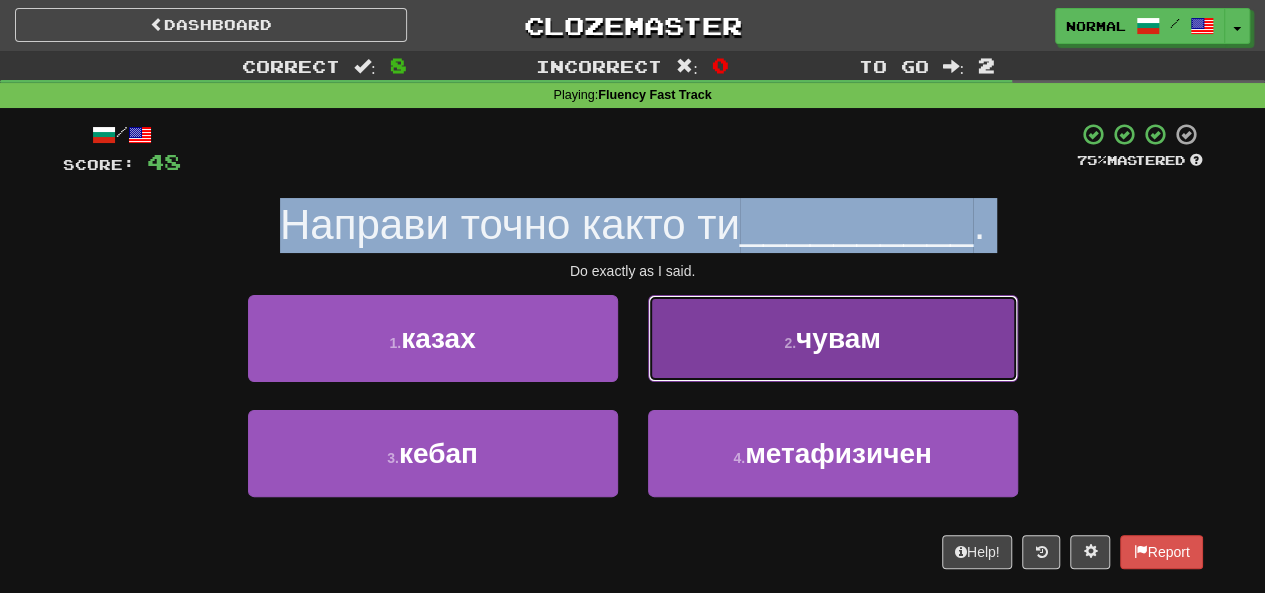 click on "2 .  чувам" at bounding box center (833, 338) 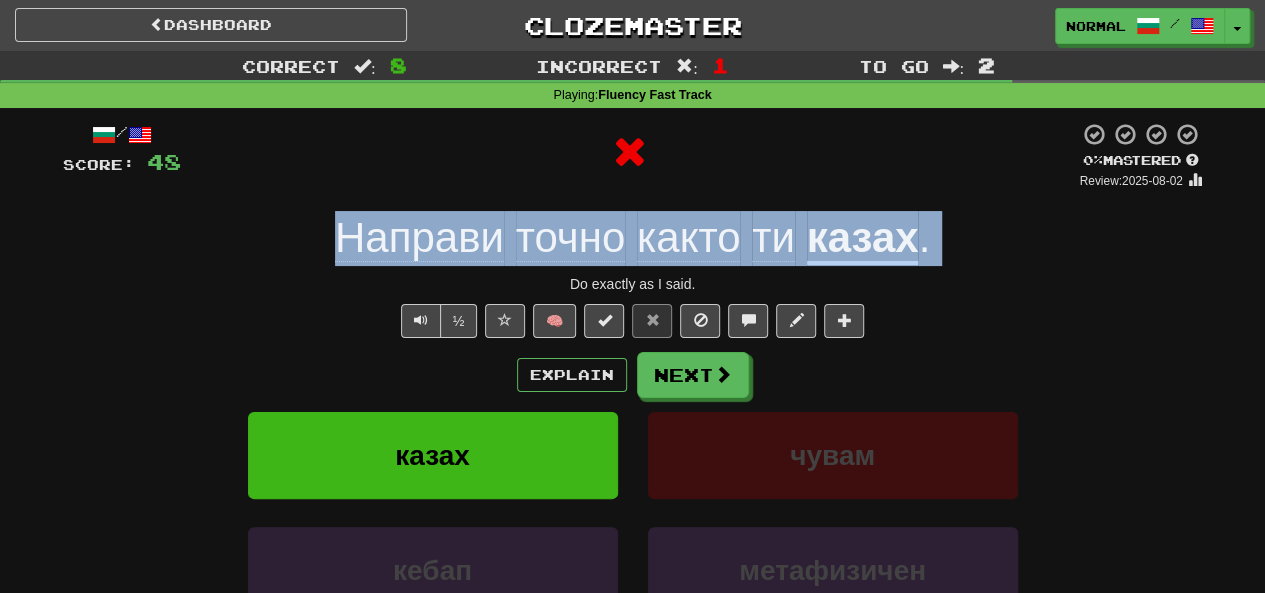click on "/  Score:   48 0 %  Mastered Review:  2025-08-02 Направи   точно   както   ти   казах . Do exactly as I said. ½ 🧠 Explain Next казах чувам кебап метафизичен Learn more: казах чувам кебап метафизичен  Help!  Report Sentence Source" at bounding box center (633, 435) 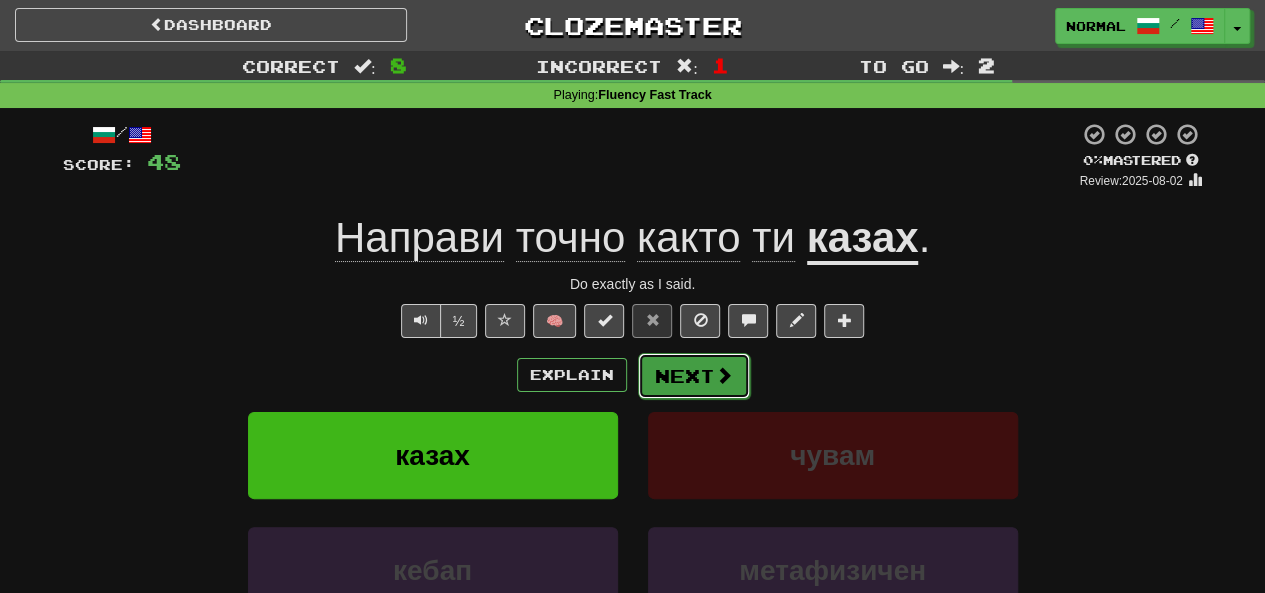 click on "Next" at bounding box center [694, 376] 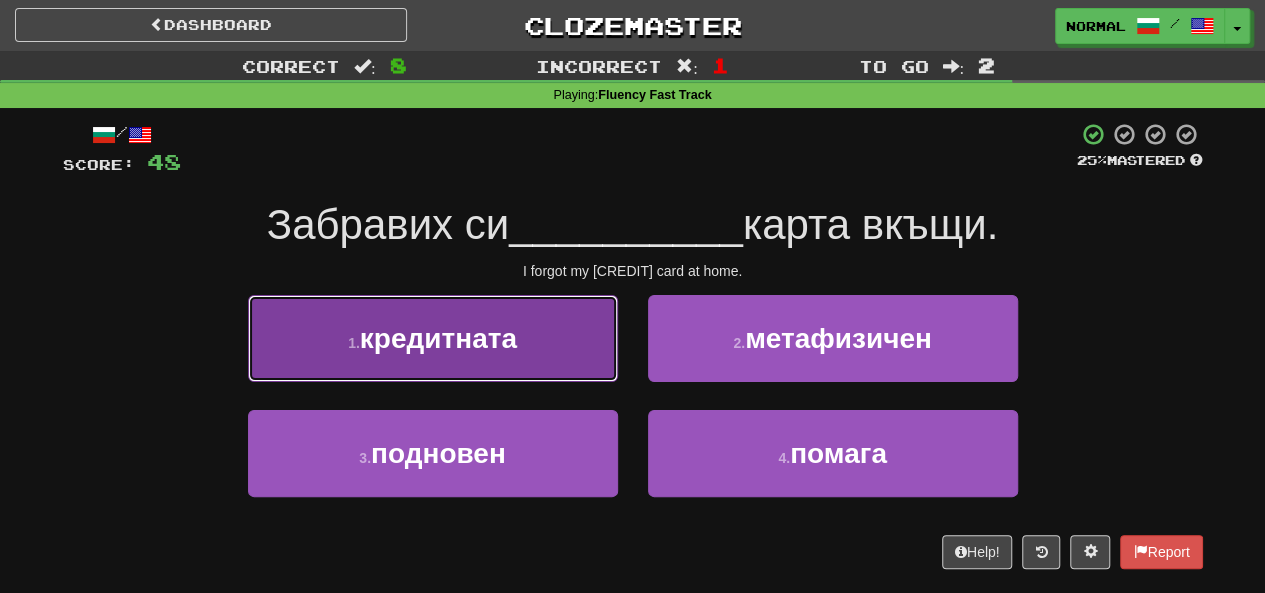click on "1 .  кредитната" at bounding box center [433, 338] 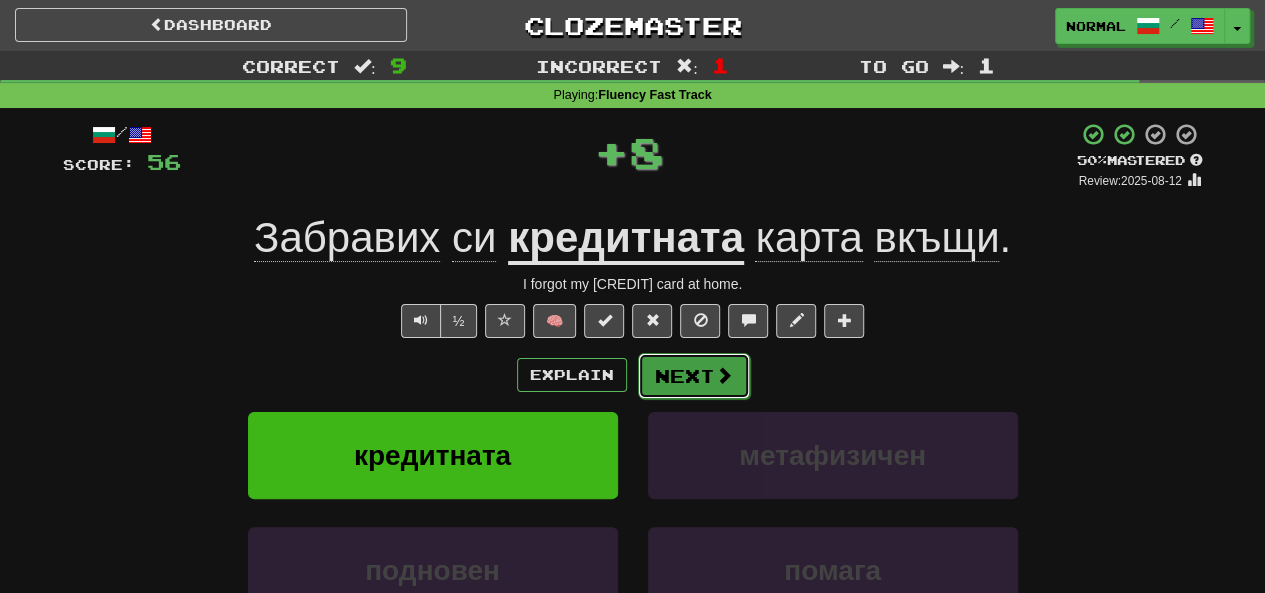 click on "Next" at bounding box center [694, 376] 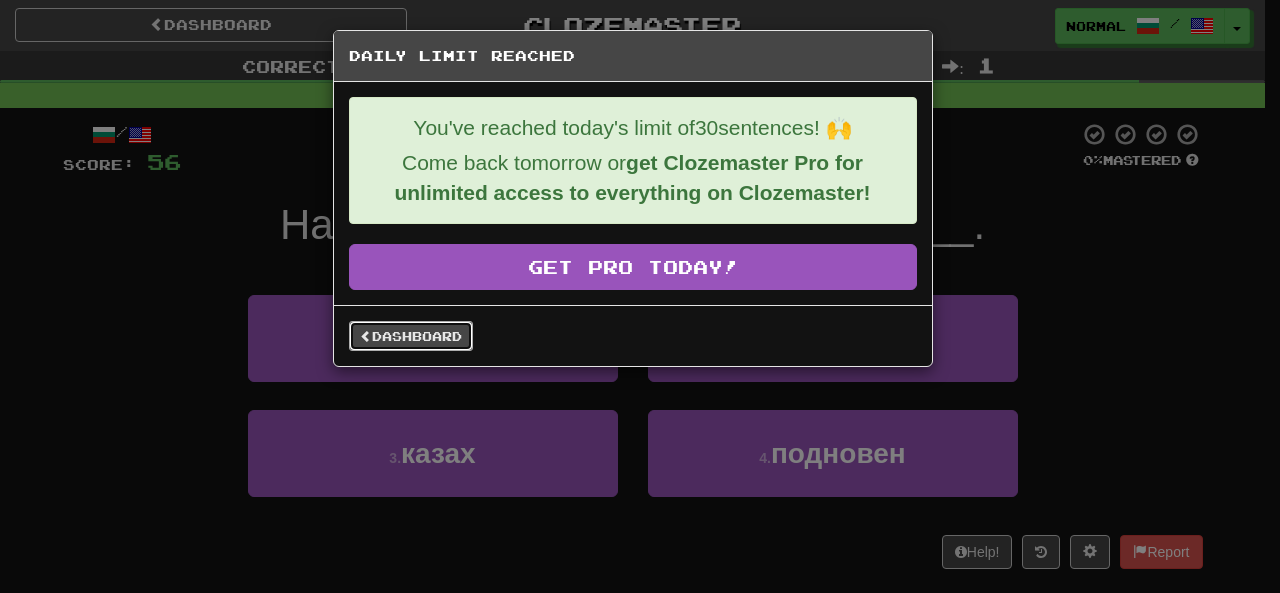 click on "Dashboard" at bounding box center (411, 336) 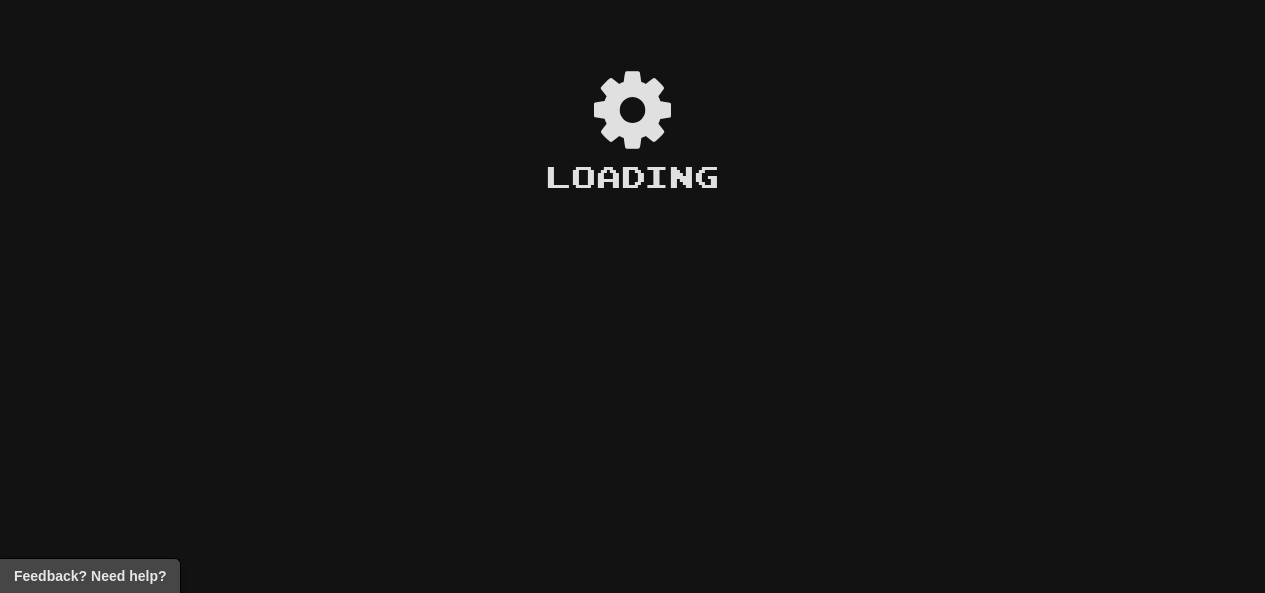 scroll, scrollTop: 0, scrollLeft: 0, axis: both 